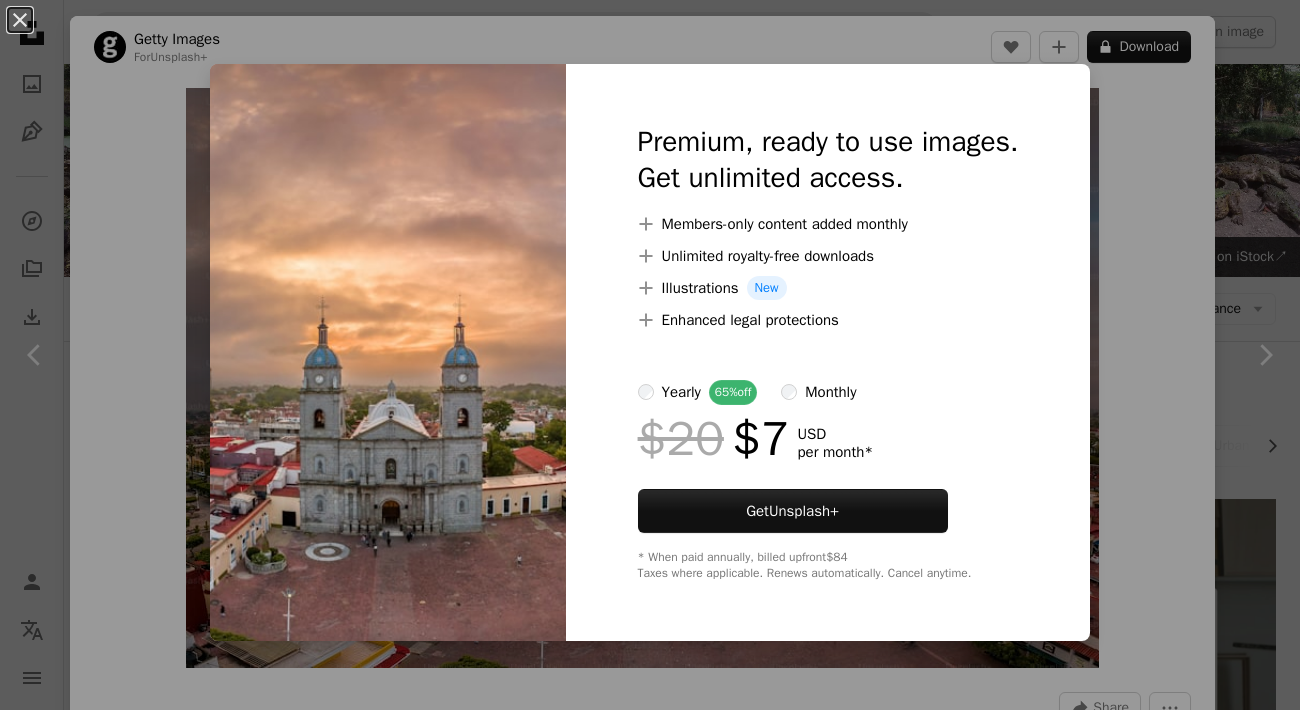 scroll, scrollTop: 2289, scrollLeft: 0, axis: vertical 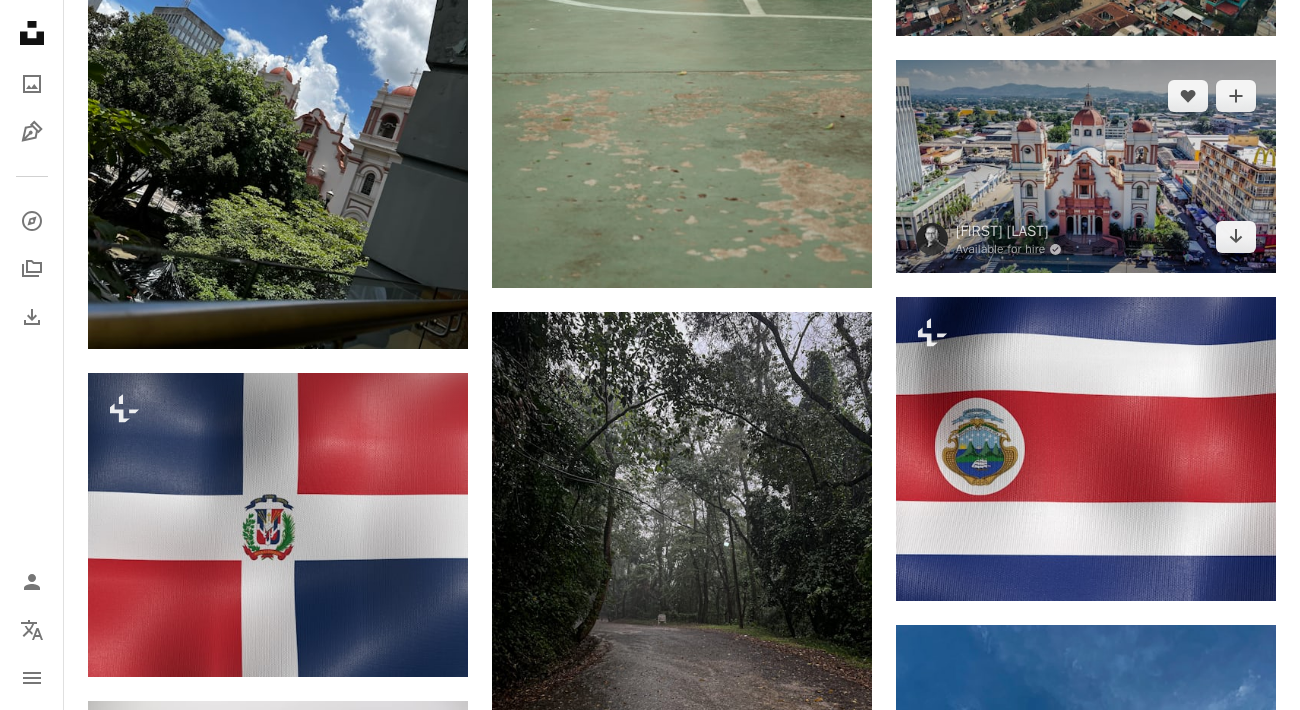 click at bounding box center [1086, 167] 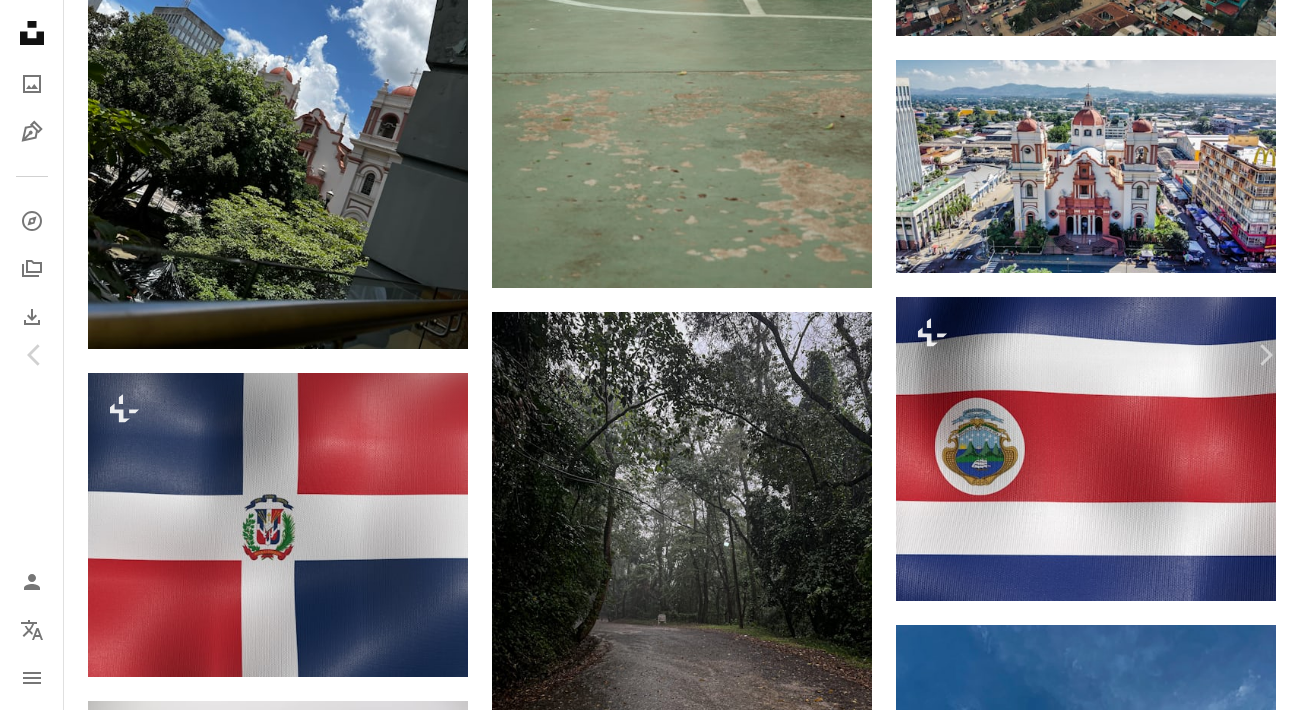 click on "Download free" at bounding box center [1101, 5158] 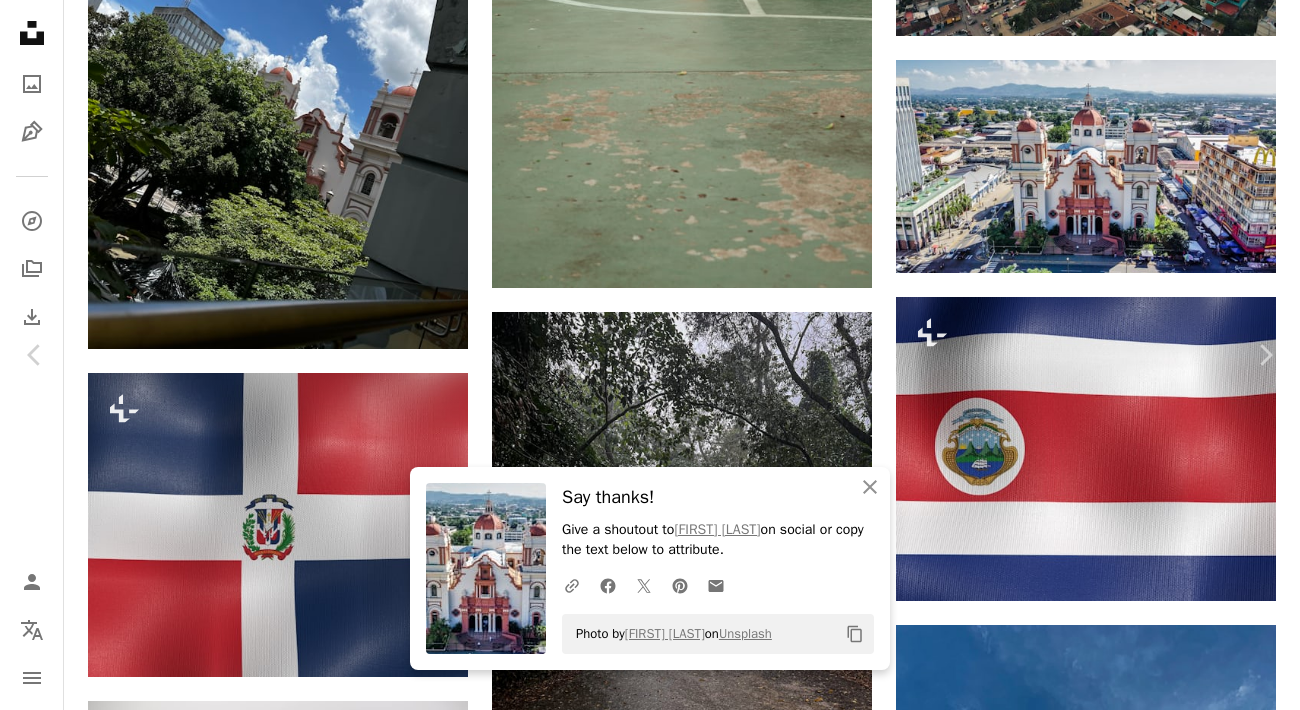 click on "An X shape" at bounding box center [20, 20] 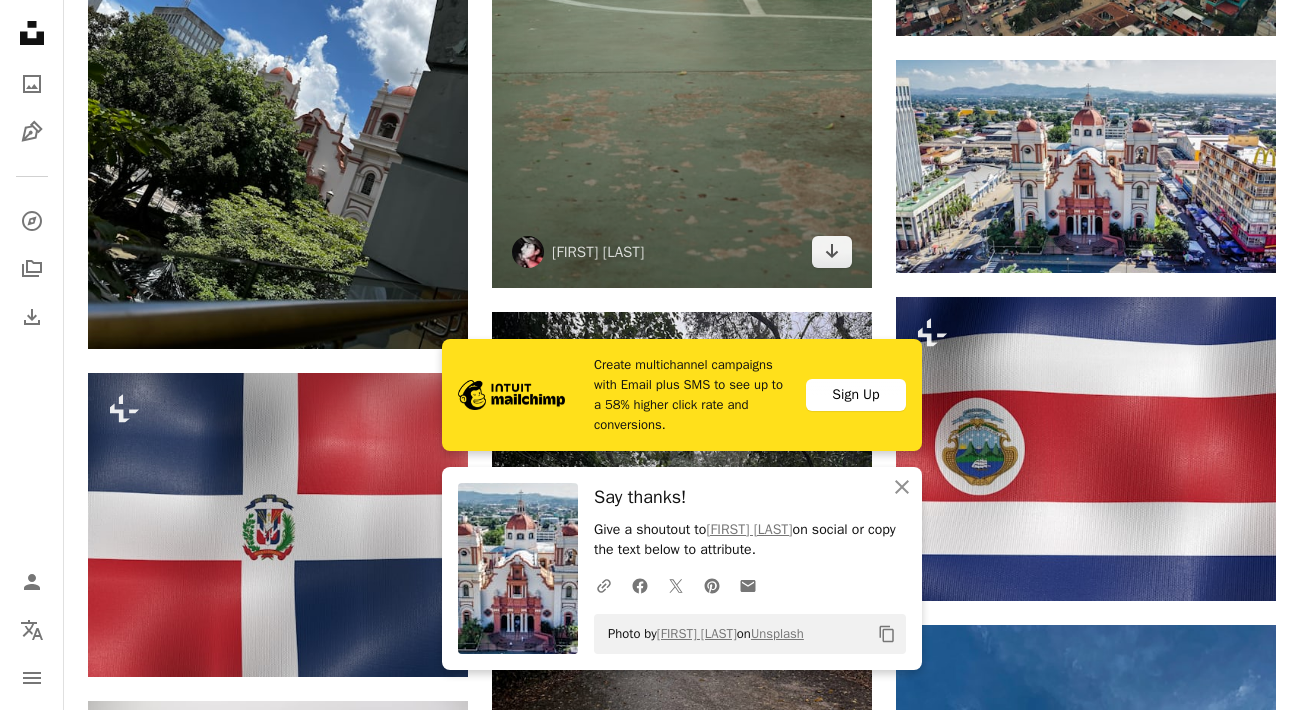scroll, scrollTop: 0, scrollLeft: 0, axis: both 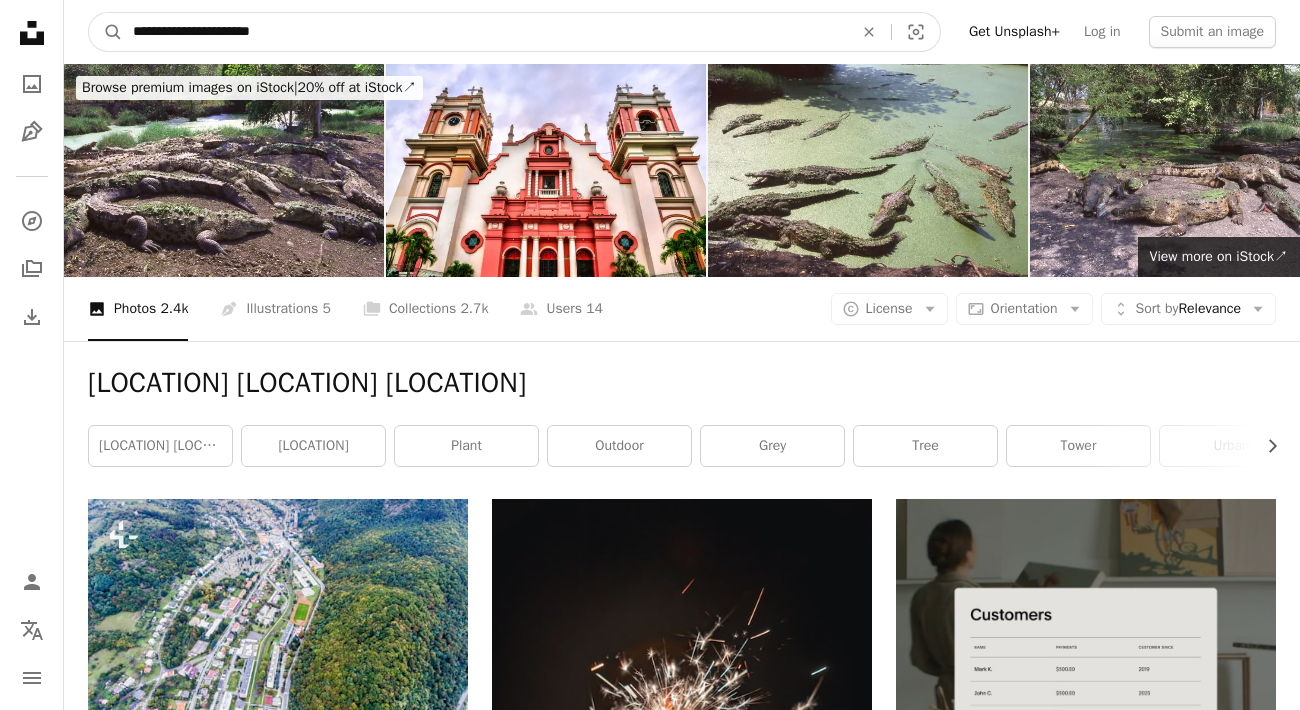 drag, startPoint x: 374, startPoint y: 36, endPoint x: -180, endPoint y: -10, distance: 555.9065 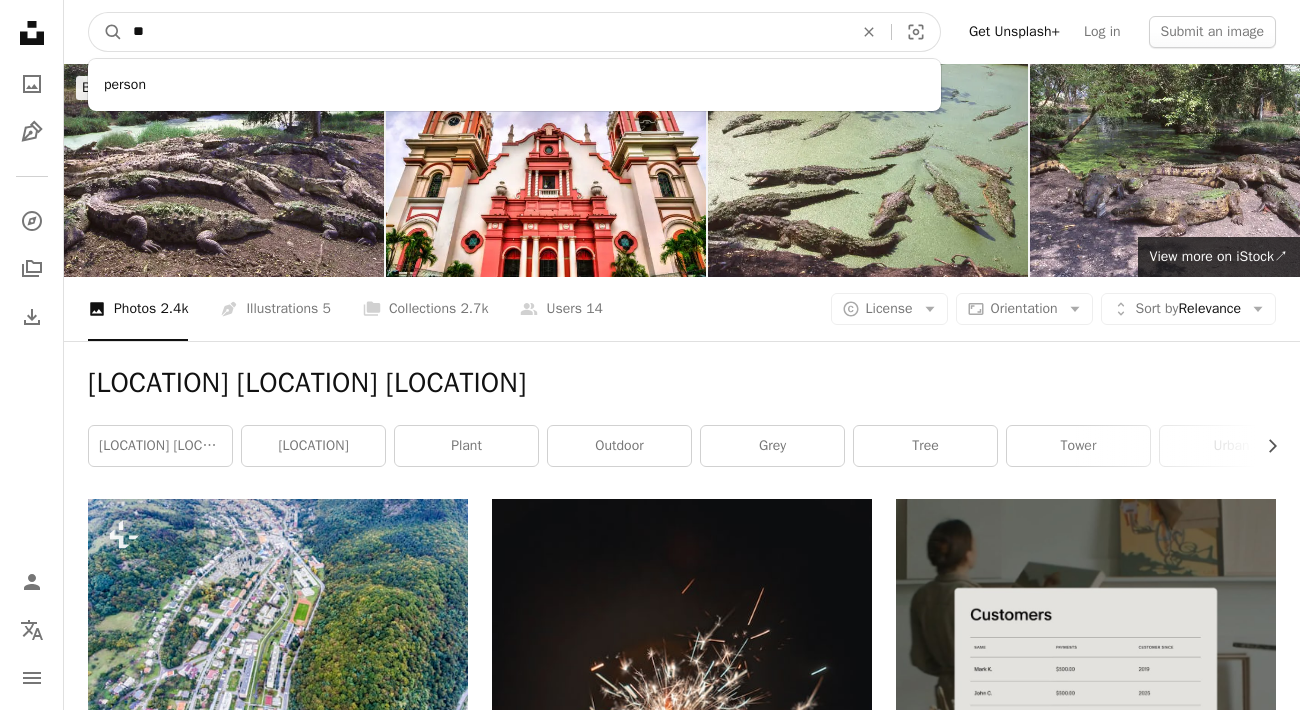 type on "*" 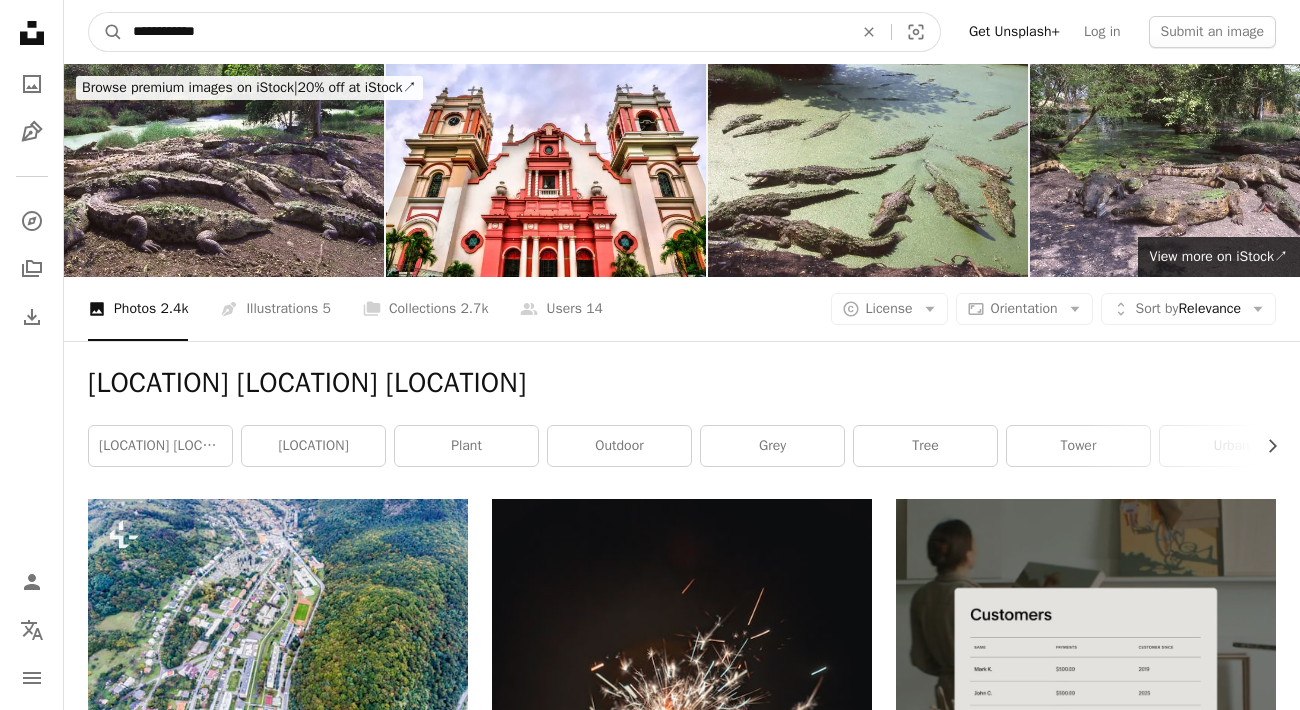 type on "**********" 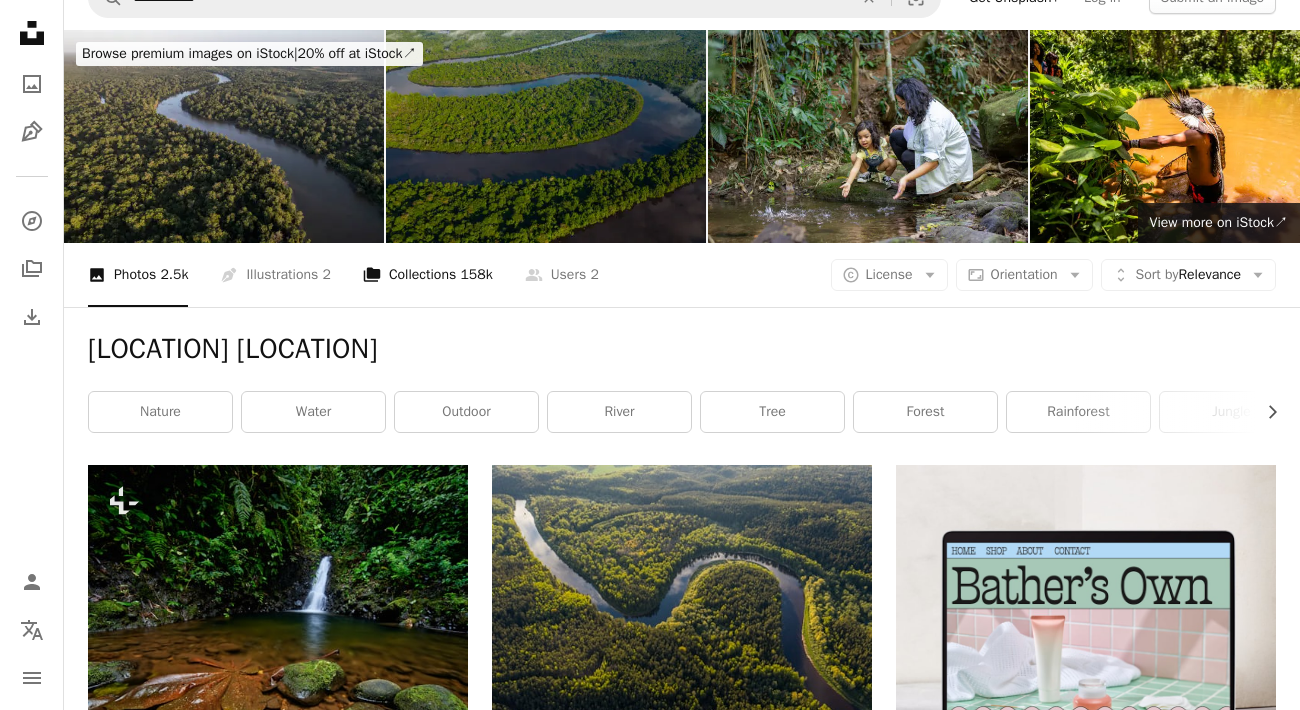 scroll, scrollTop: 0, scrollLeft: 0, axis: both 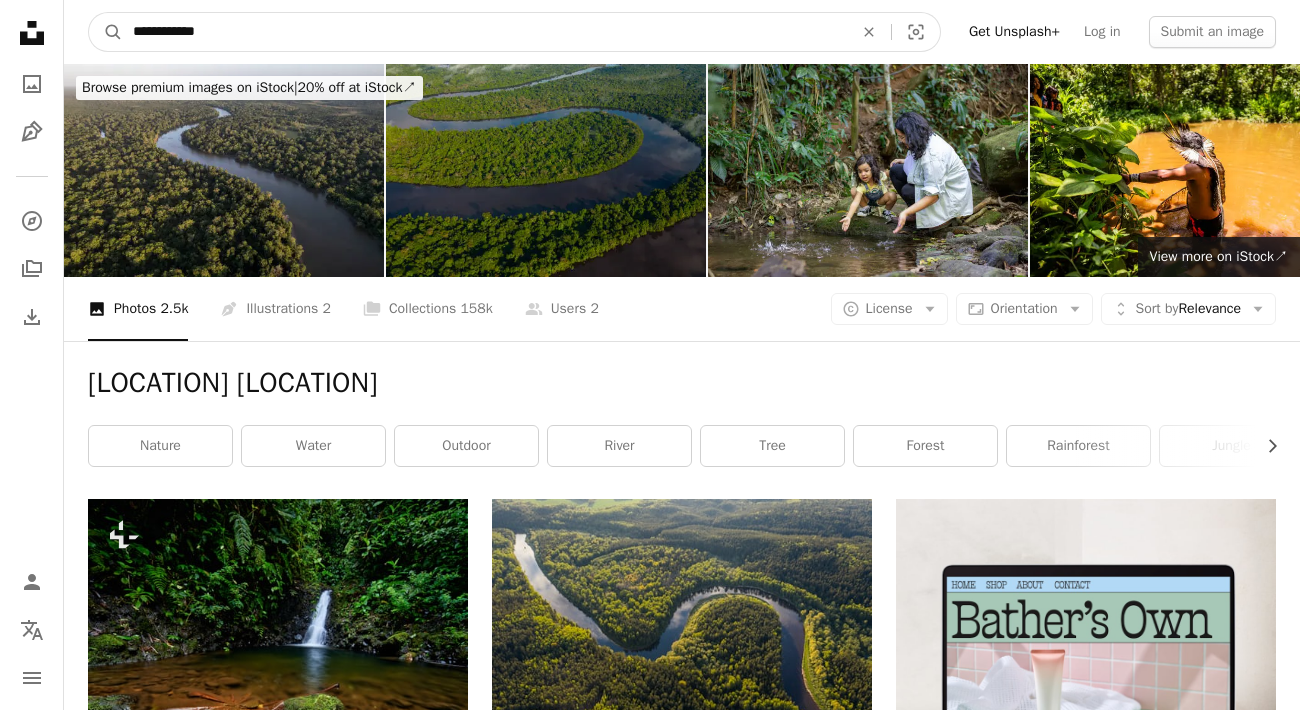 click on "**********" at bounding box center [485, 32] 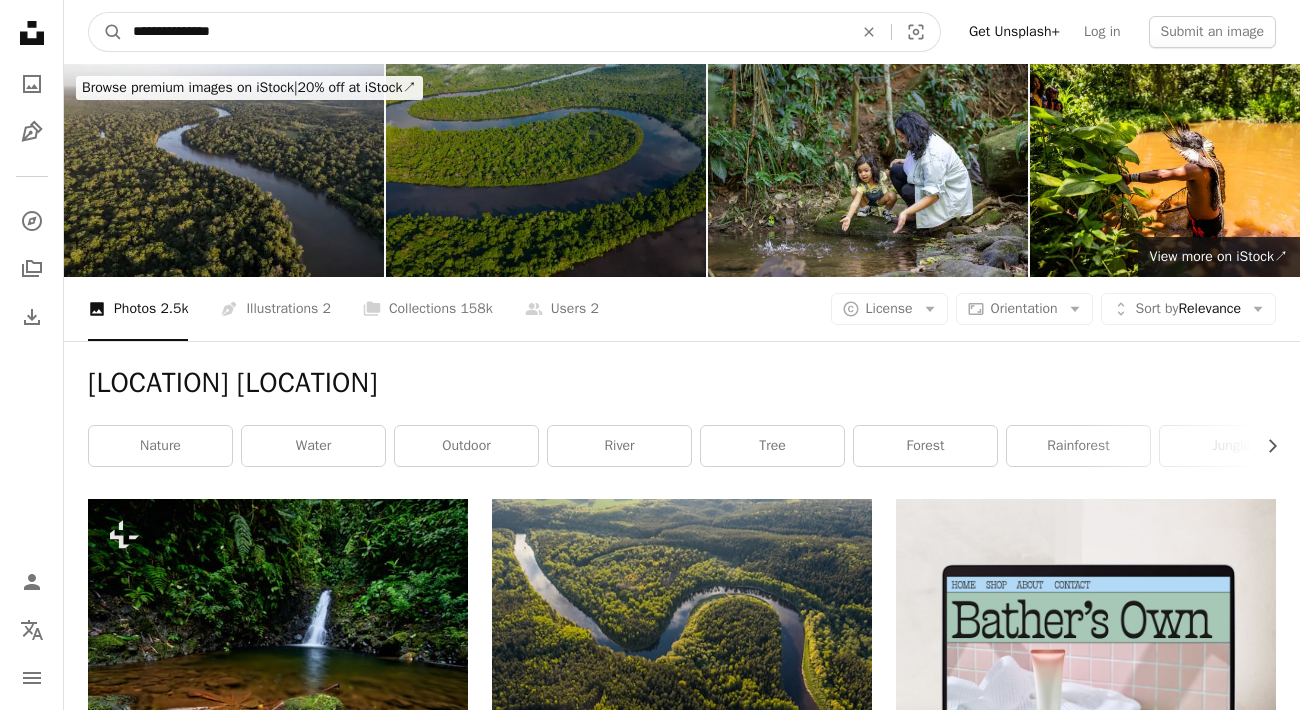 type on "**********" 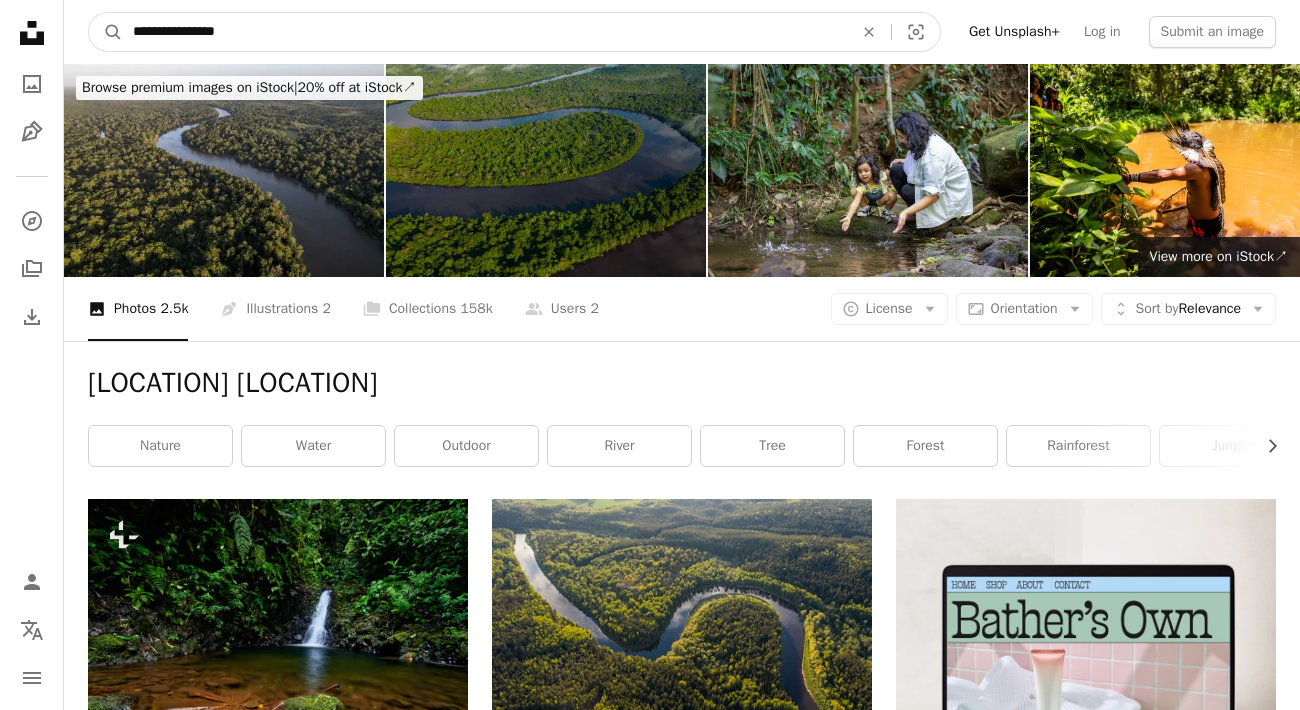click on "A magnifying glass" at bounding box center (106, 32) 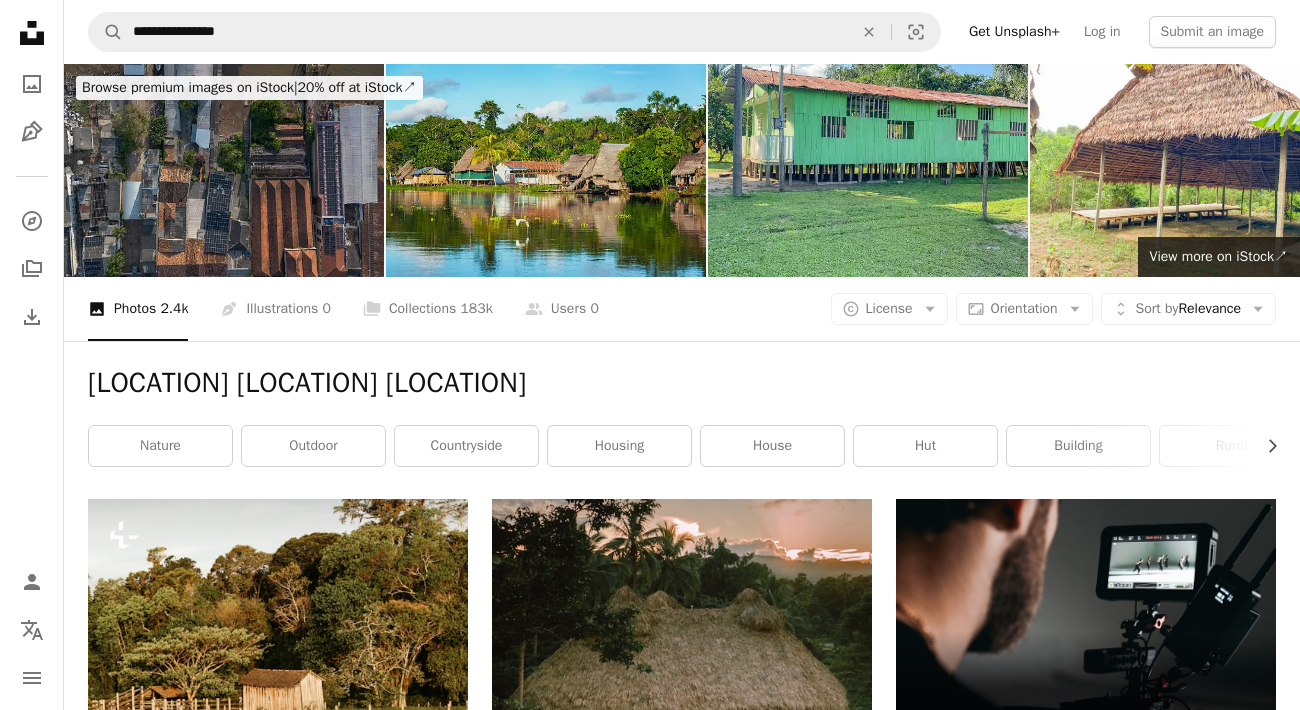 click at bounding box center (546, 170) 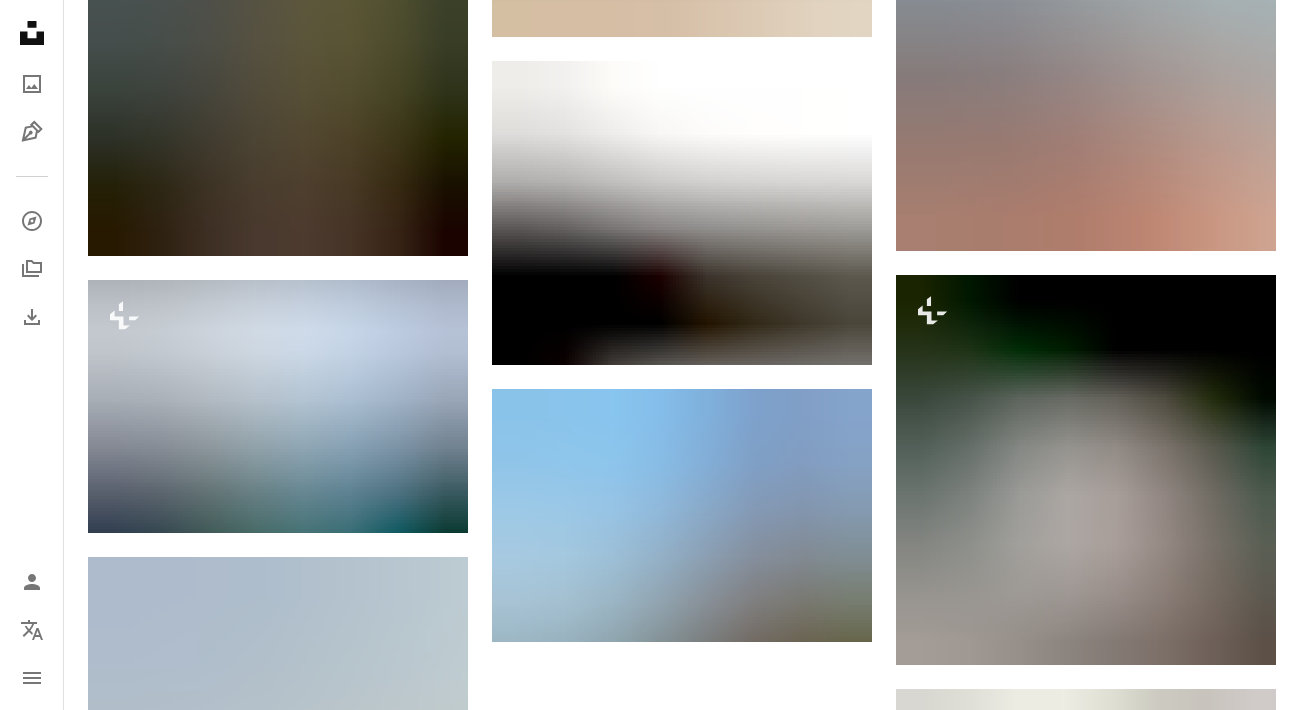 scroll, scrollTop: 2183, scrollLeft: 0, axis: vertical 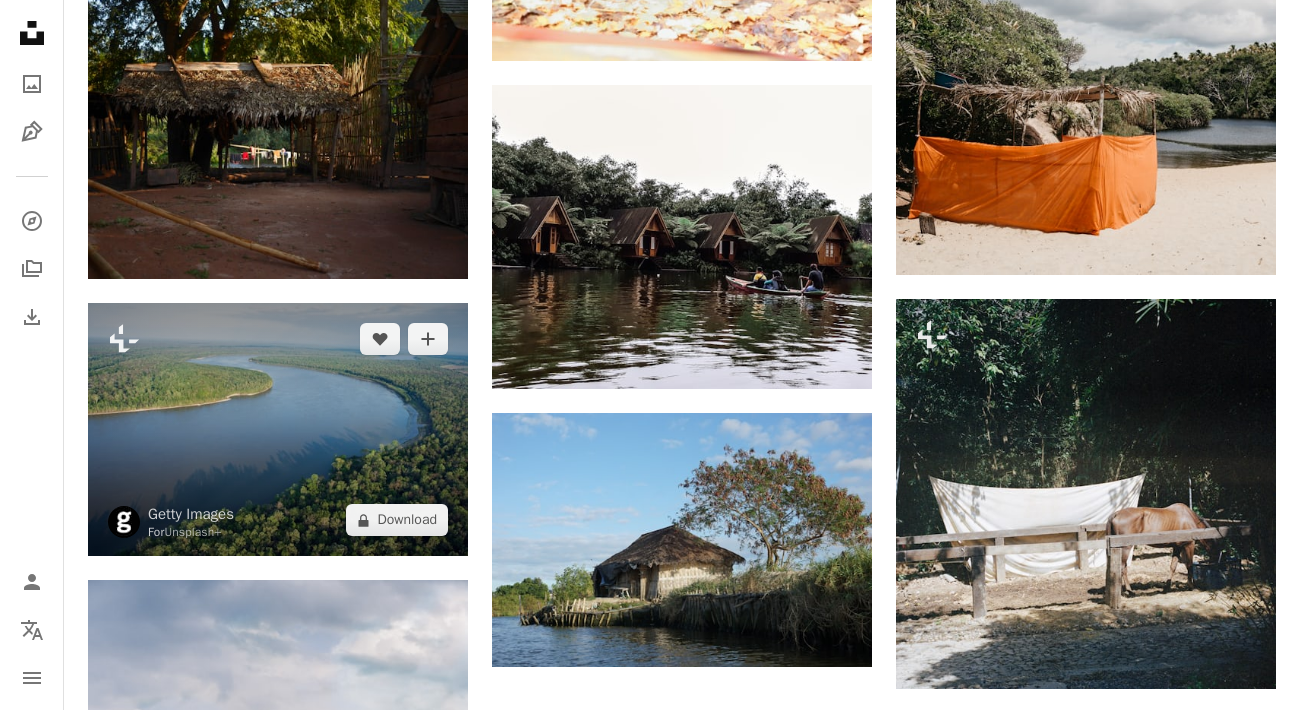 click at bounding box center [278, 429] 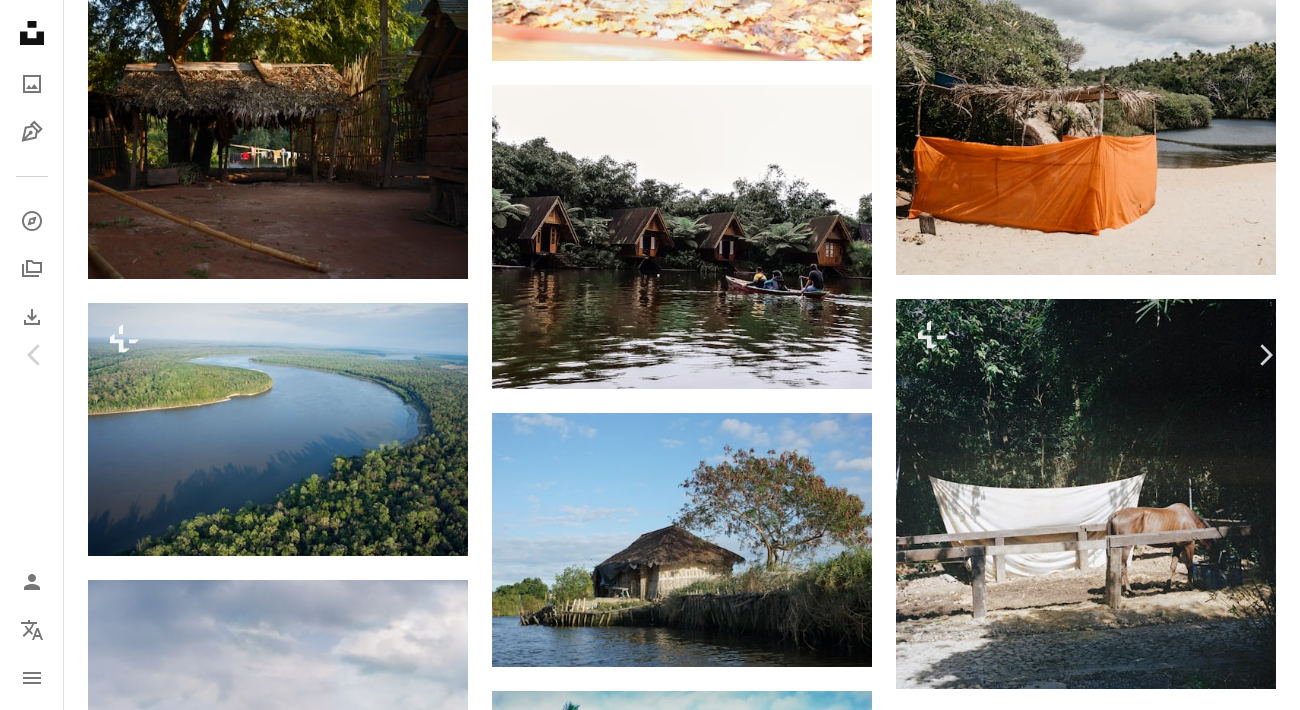 click on "A lock Download" at bounding box center [1139, 5479] 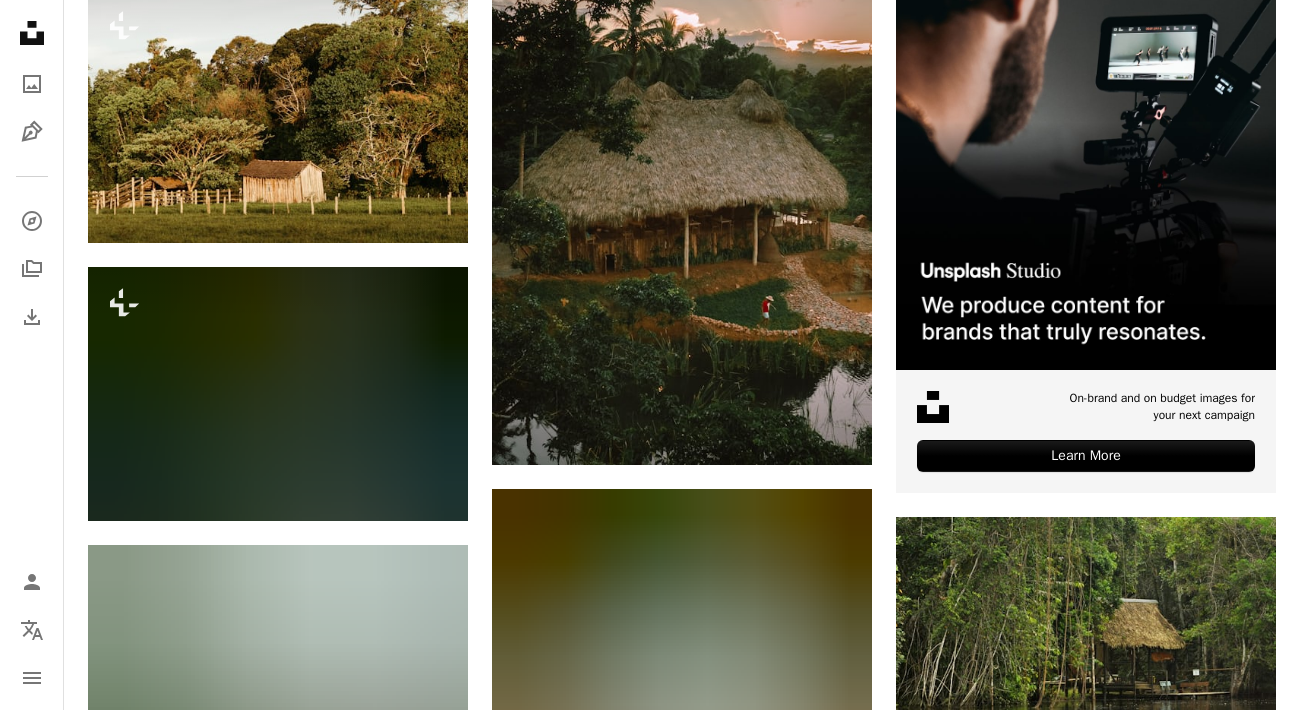 scroll, scrollTop: 0, scrollLeft: 0, axis: both 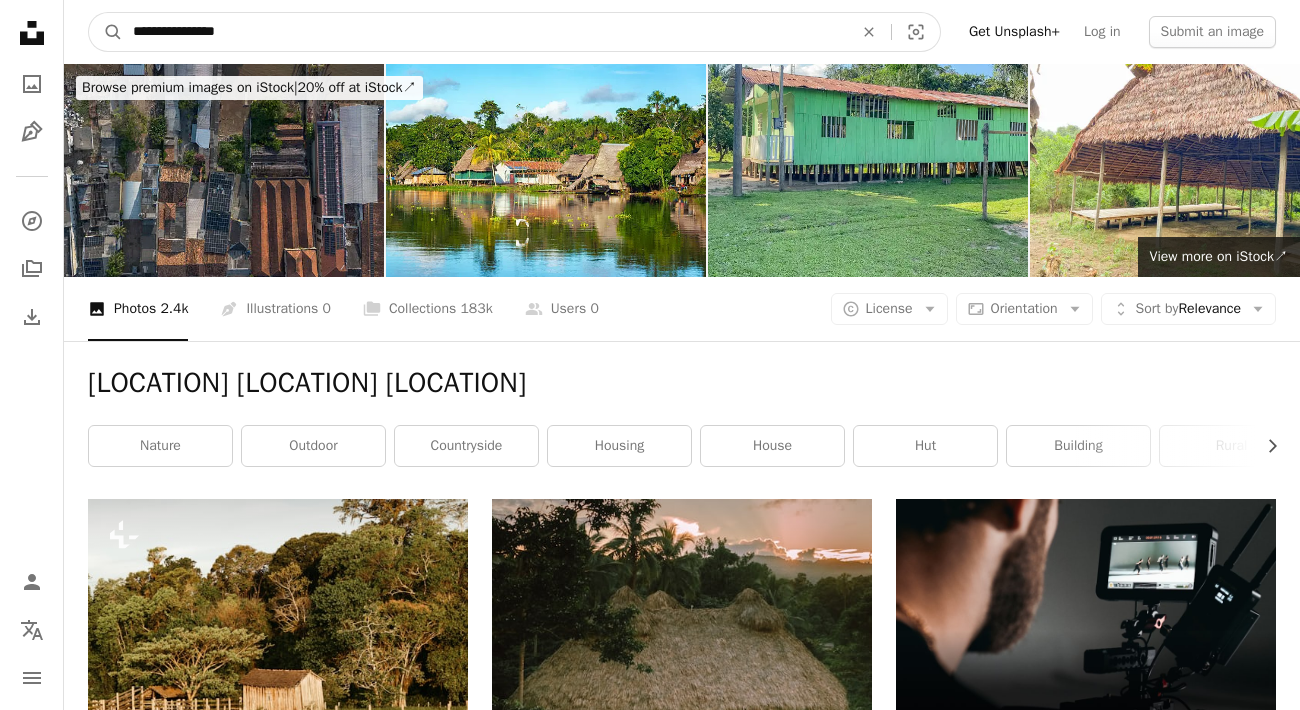 drag, startPoint x: 378, startPoint y: 25, endPoint x: 220, endPoint y: 34, distance: 158.25612 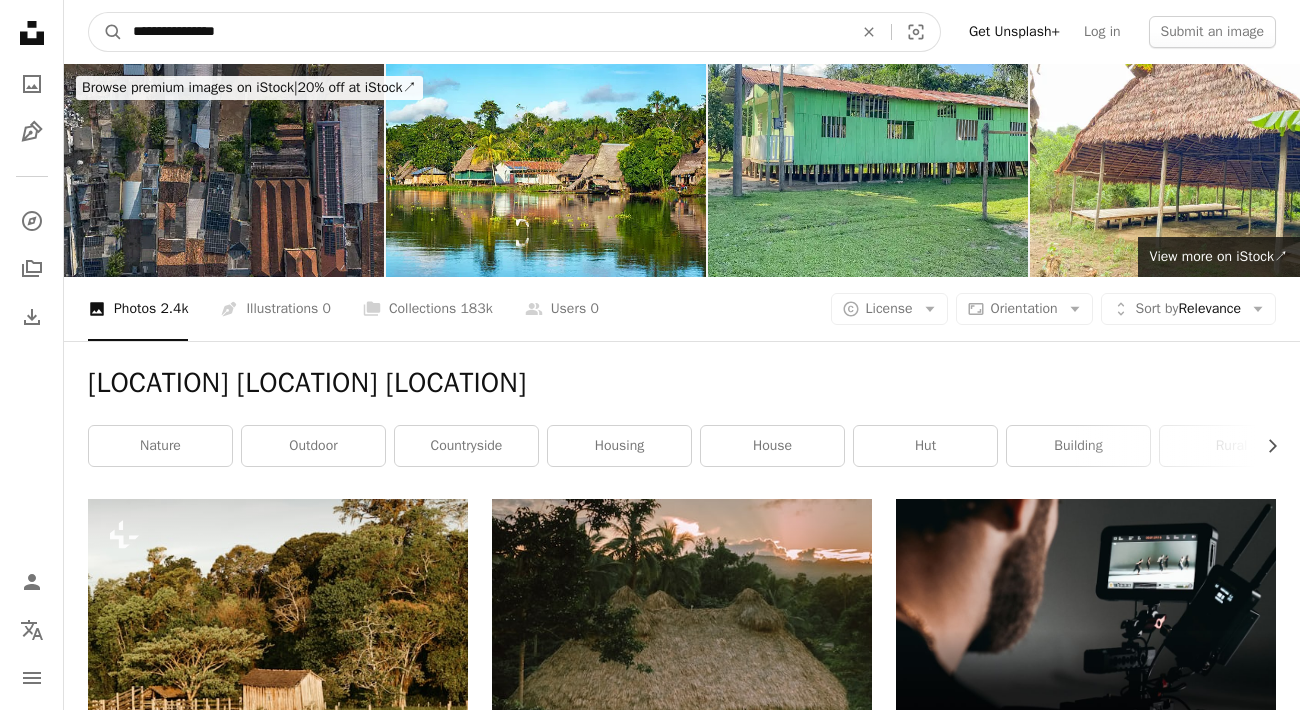 type on "**********" 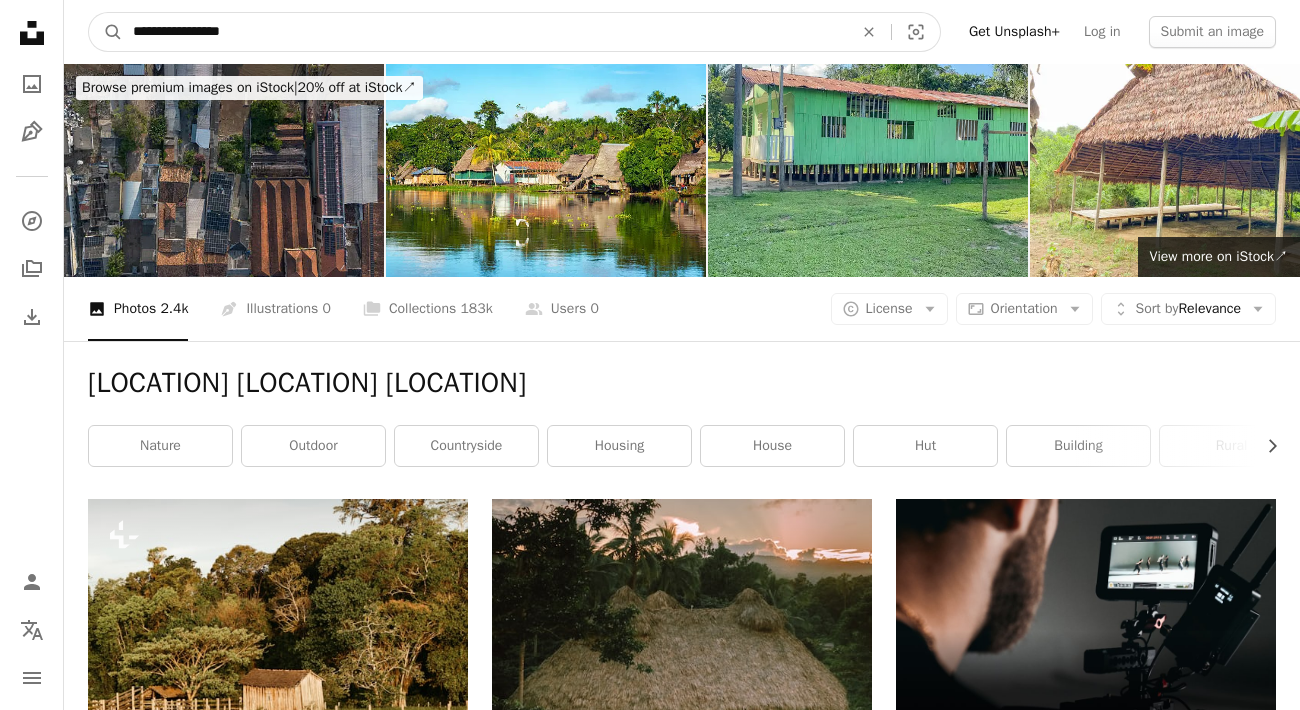 click on "A magnifying glass" at bounding box center (106, 32) 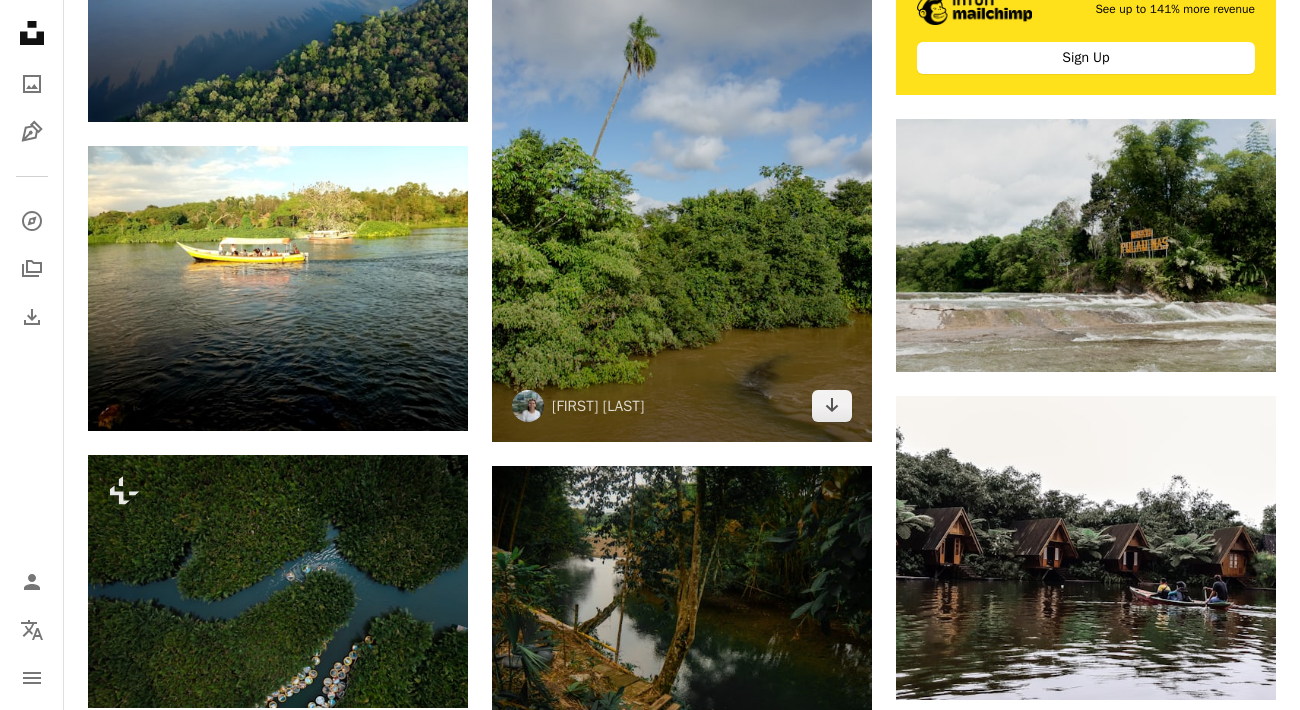 scroll, scrollTop: 911, scrollLeft: 0, axis: vertical 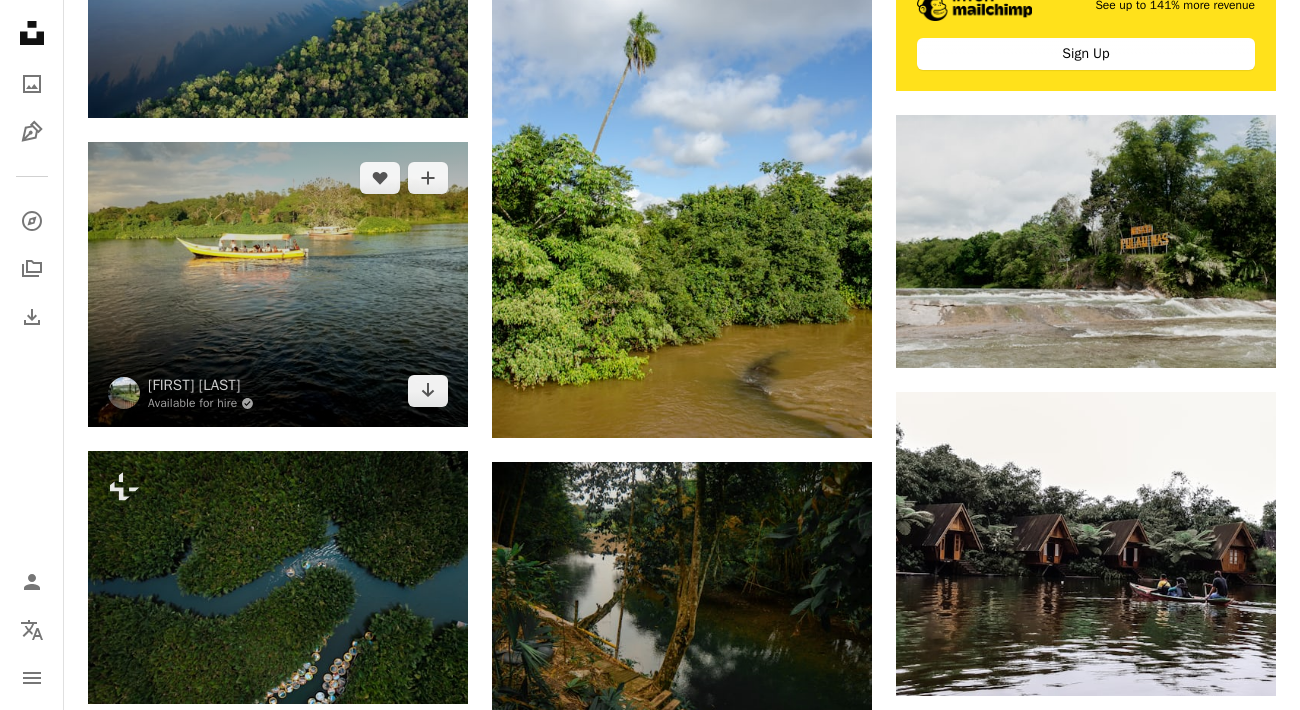 click at bounding box center (278, 284) 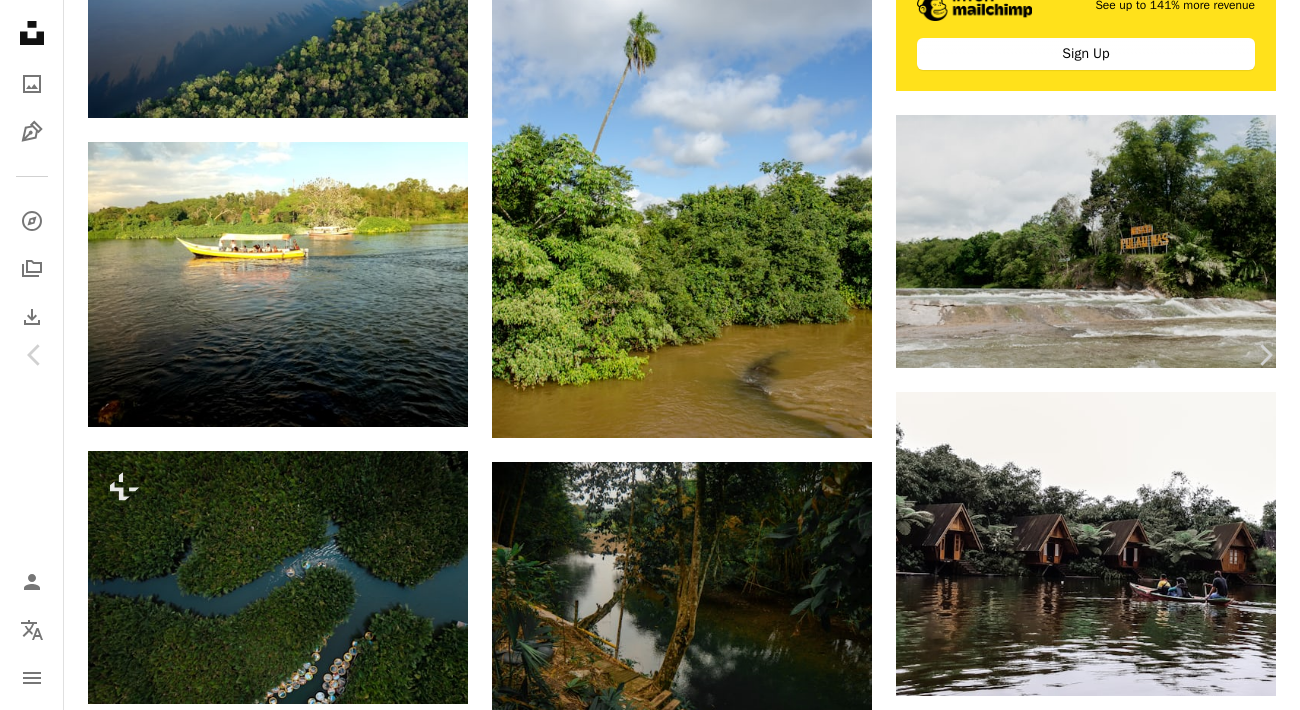 click on "Download free" at bounding box center [1101, 3084] 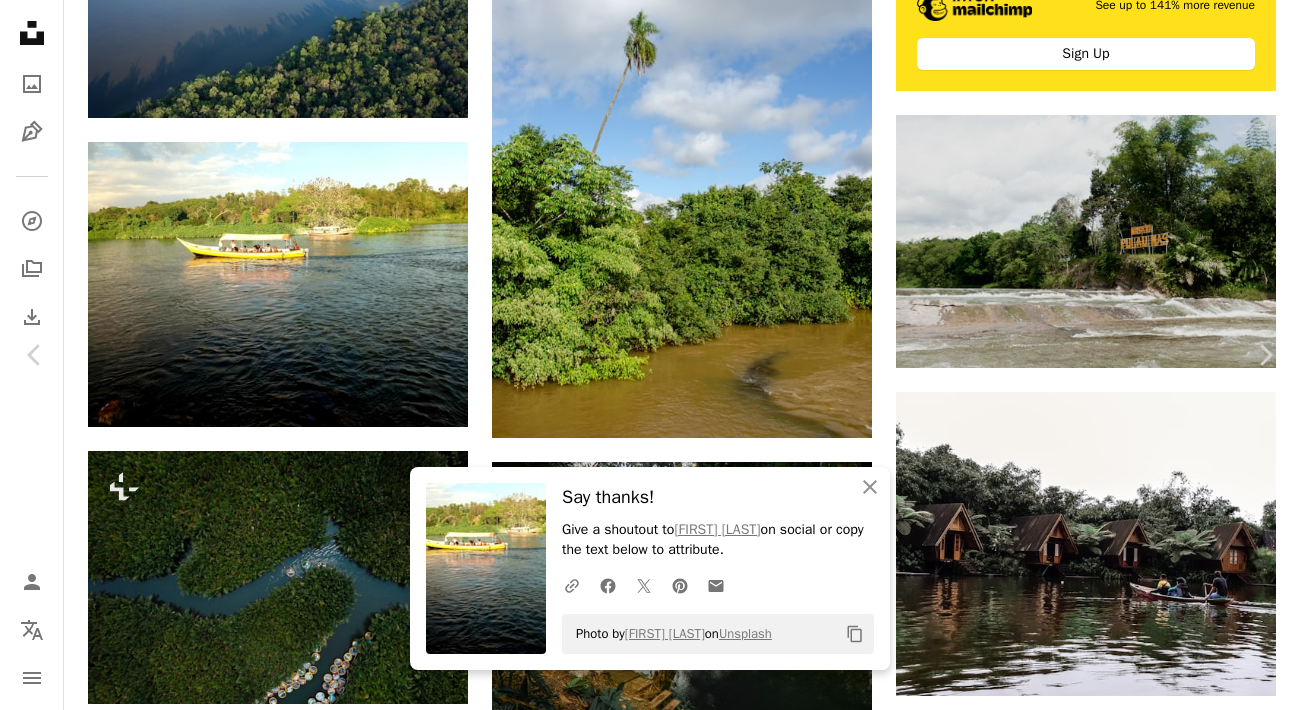 click on "An X shape" at bounding box center [20, 20] 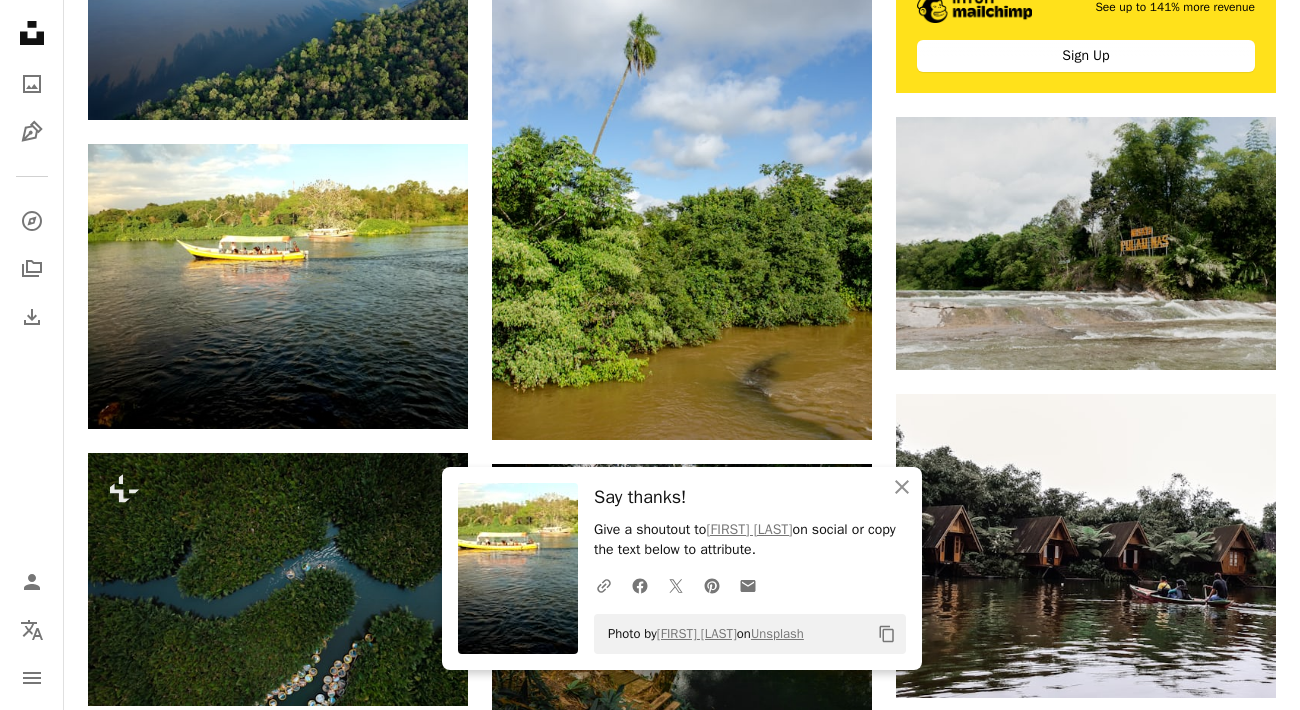 scroll, scrollTop: 0, scrollLeft: 0, axis: both 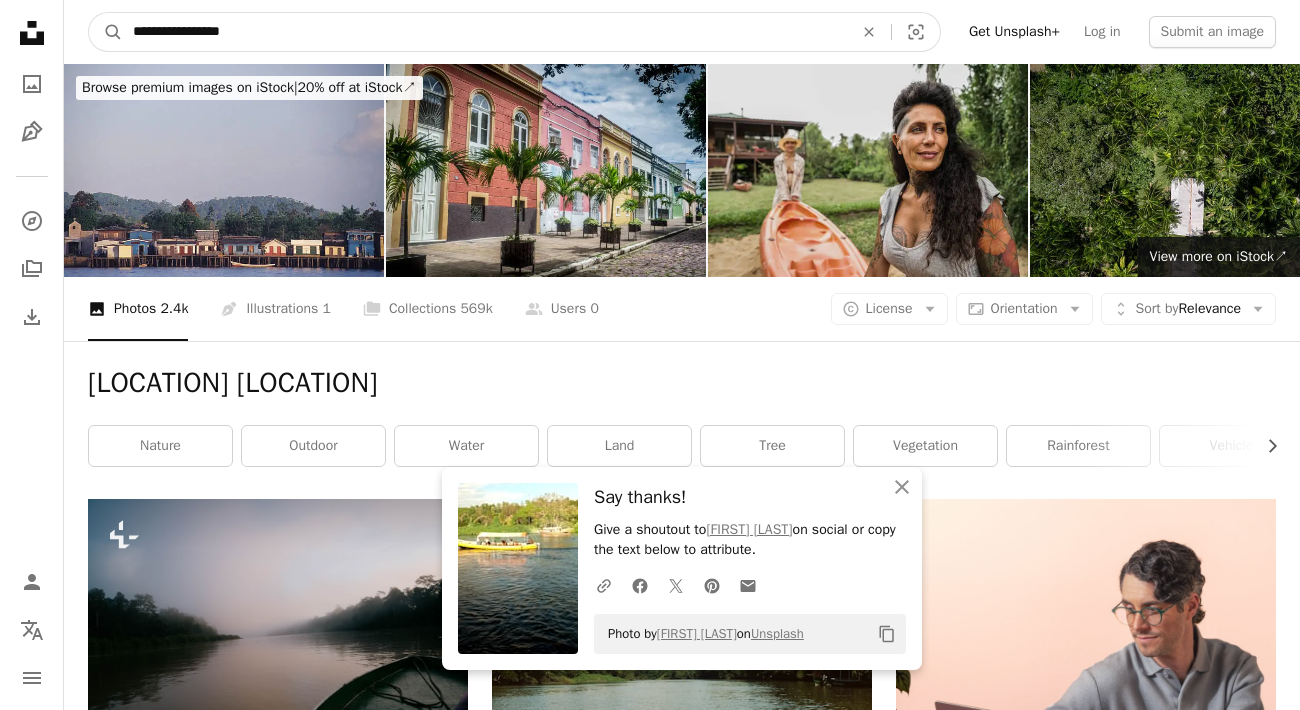 drag, startPoint x: 272, startPoint y: 33, endPoint x: -152, endPoint y: -7, distance: 425.8826 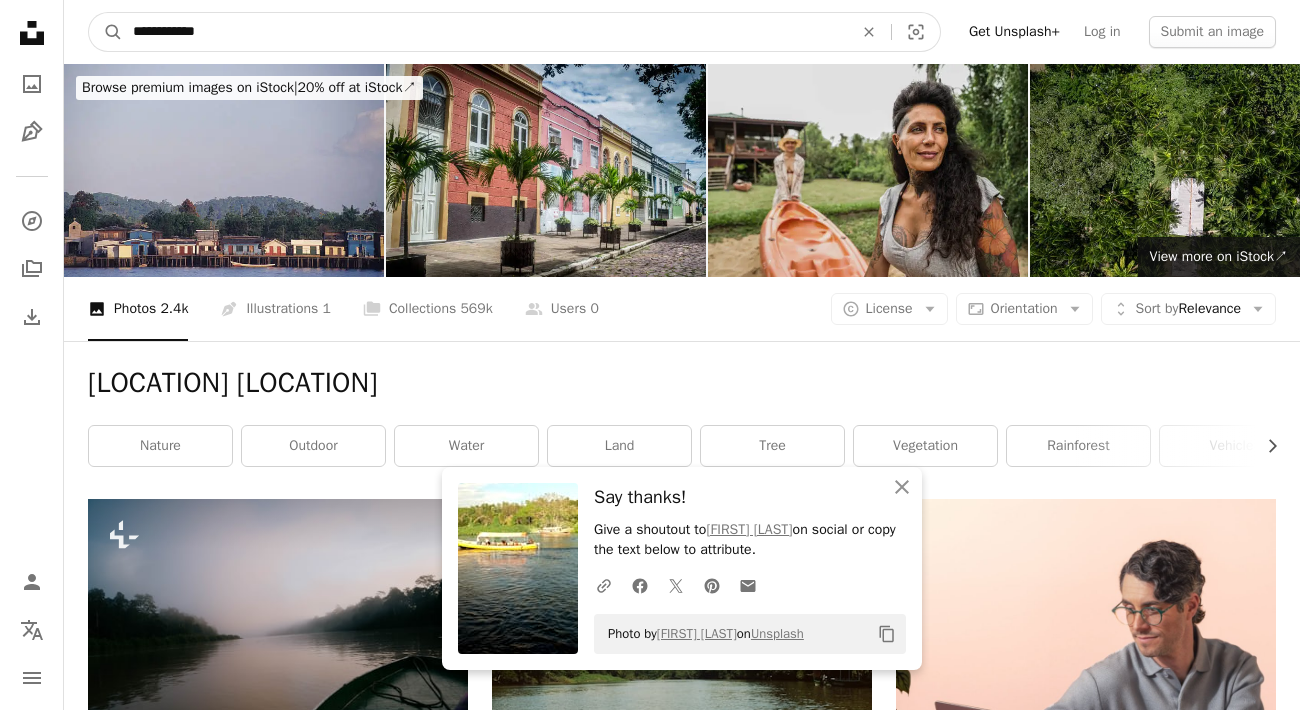 type on "**********" 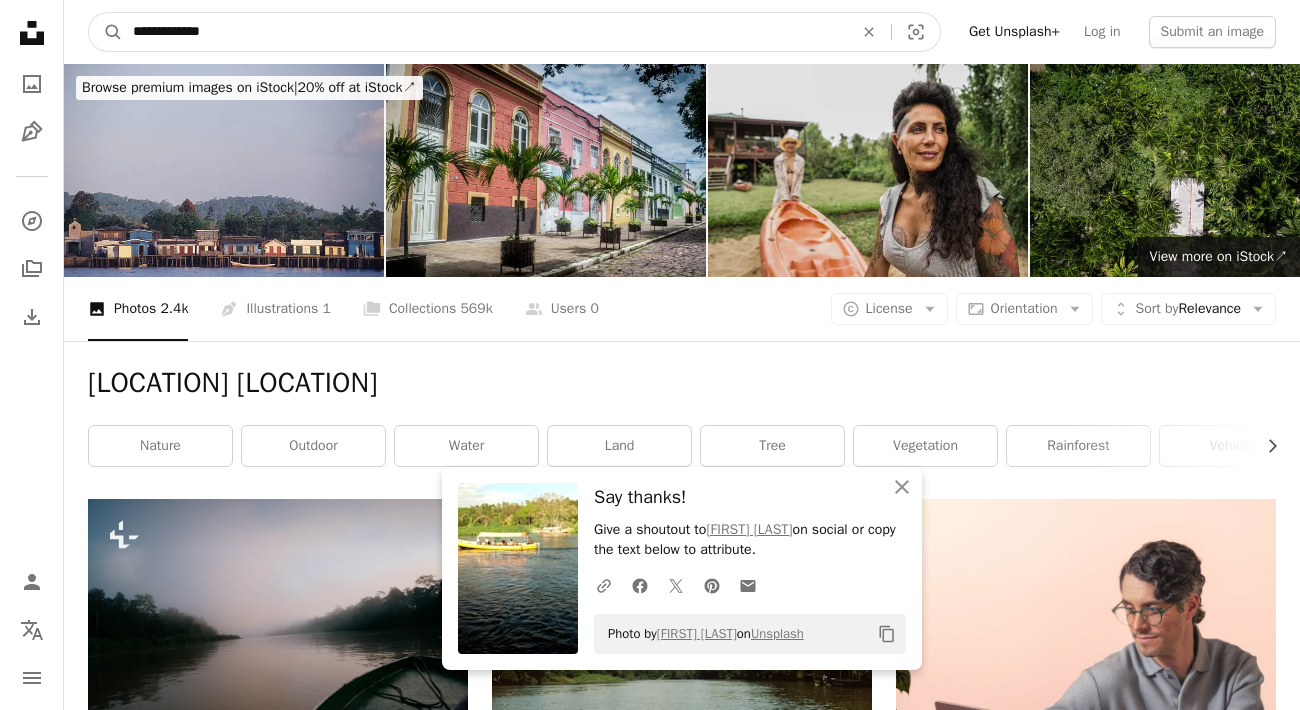 click on "A magnifying glass" at bounding box center (106, 32) 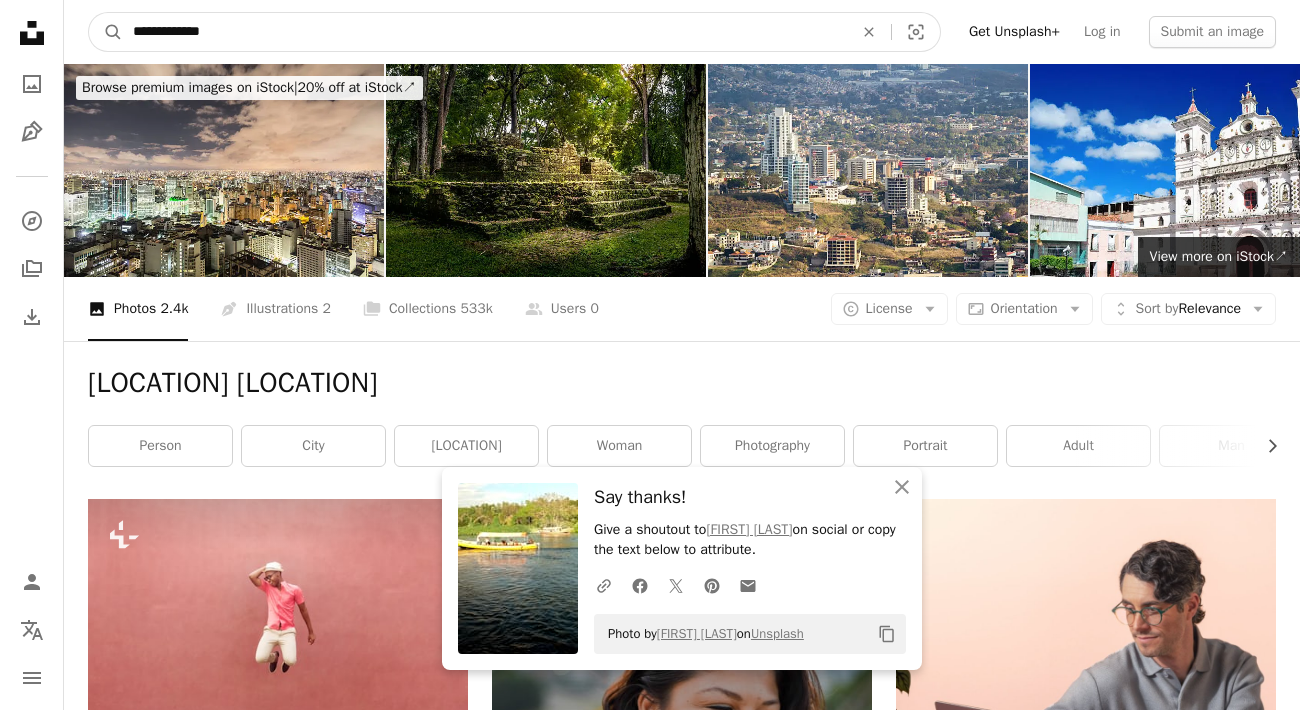 drag, startPoint x: 230, startPoint y: 34, endPoint x: -88, endPoint y: 17, distance: 318.45407 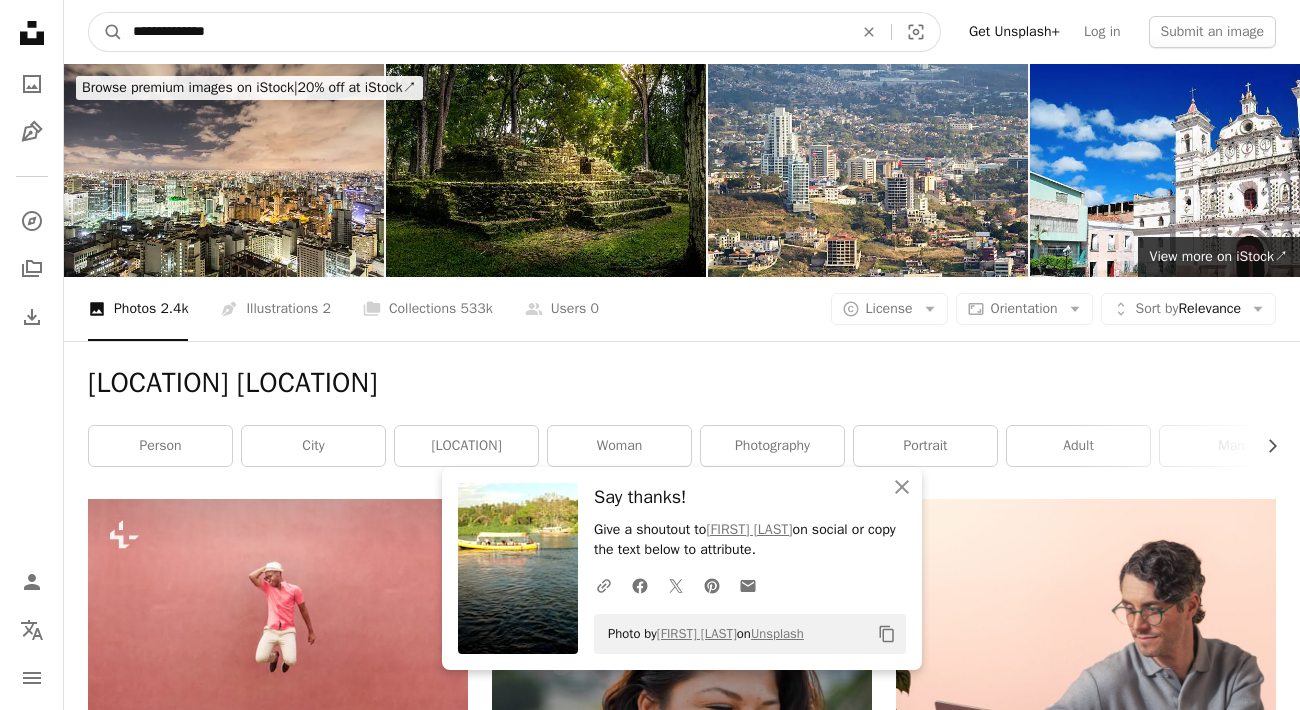 click on "A magnifying glass" at bounding box center (106, 32) 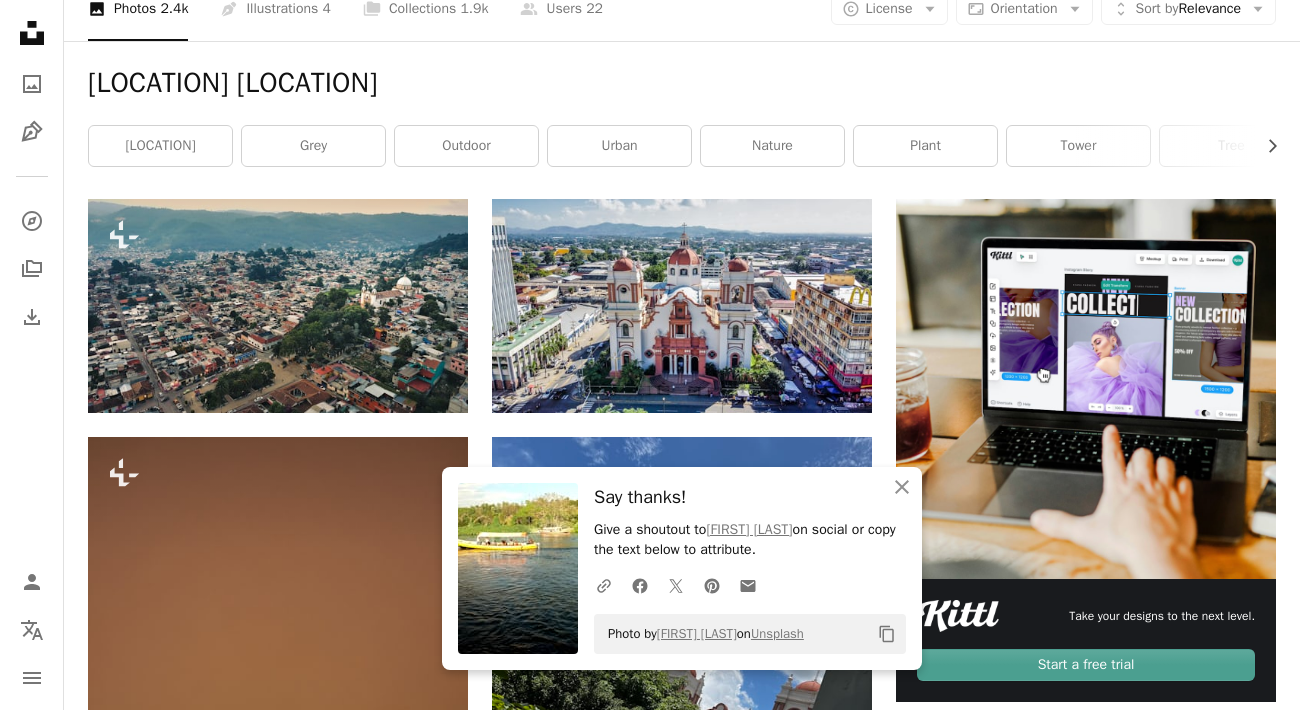 scroll, scrollTop: 306, scrollLeft: 0, axis: vertical 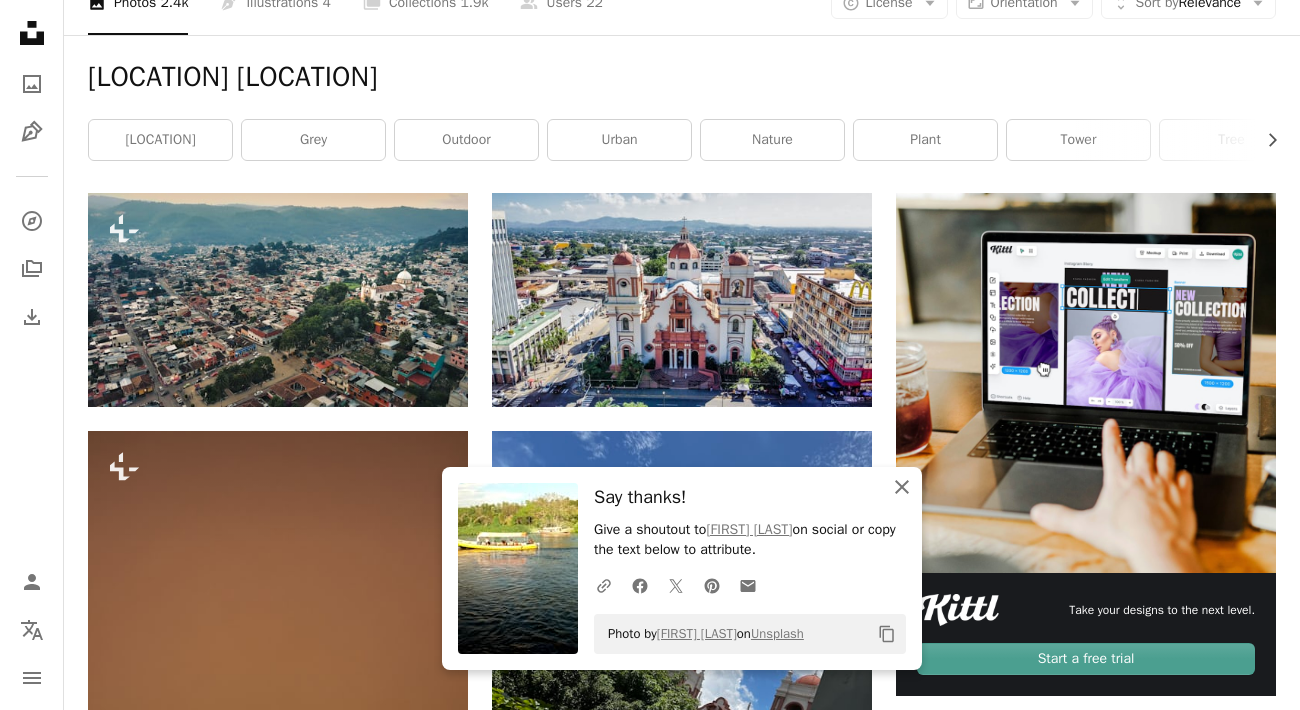 click 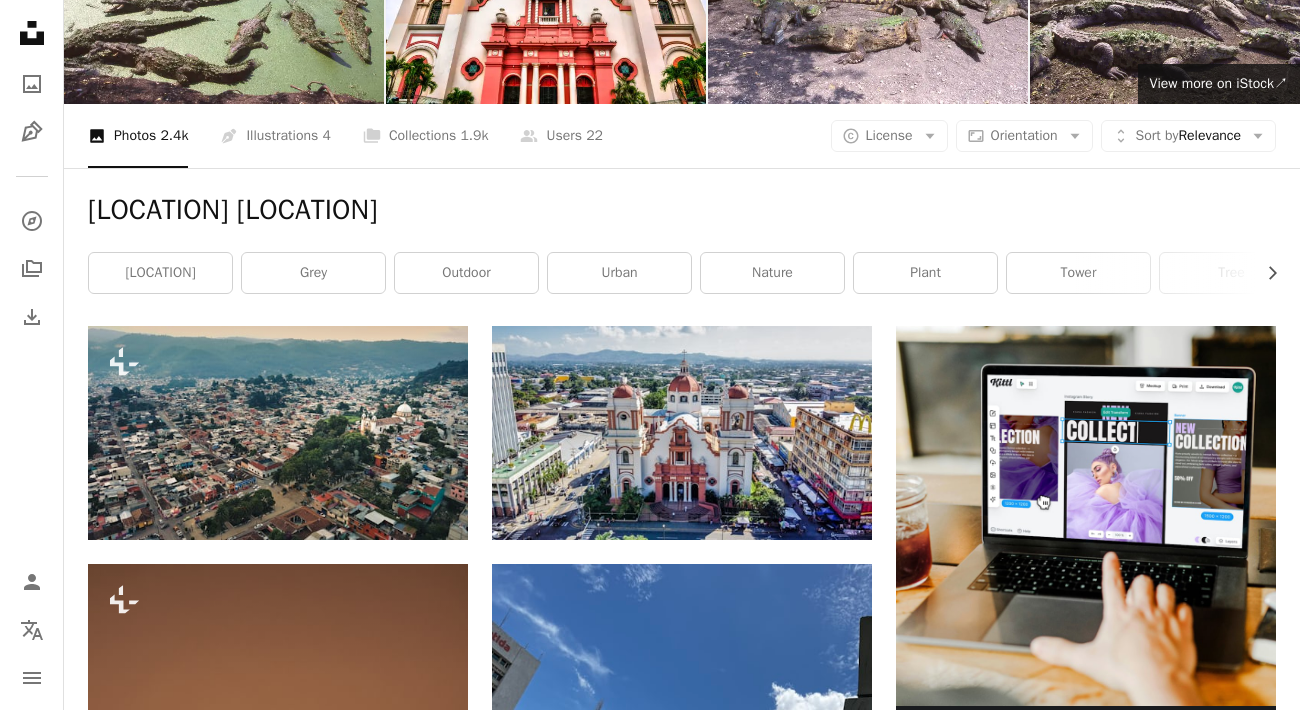 scroll, scrollTop: 162, scrollLeft: 0, axis: vertical 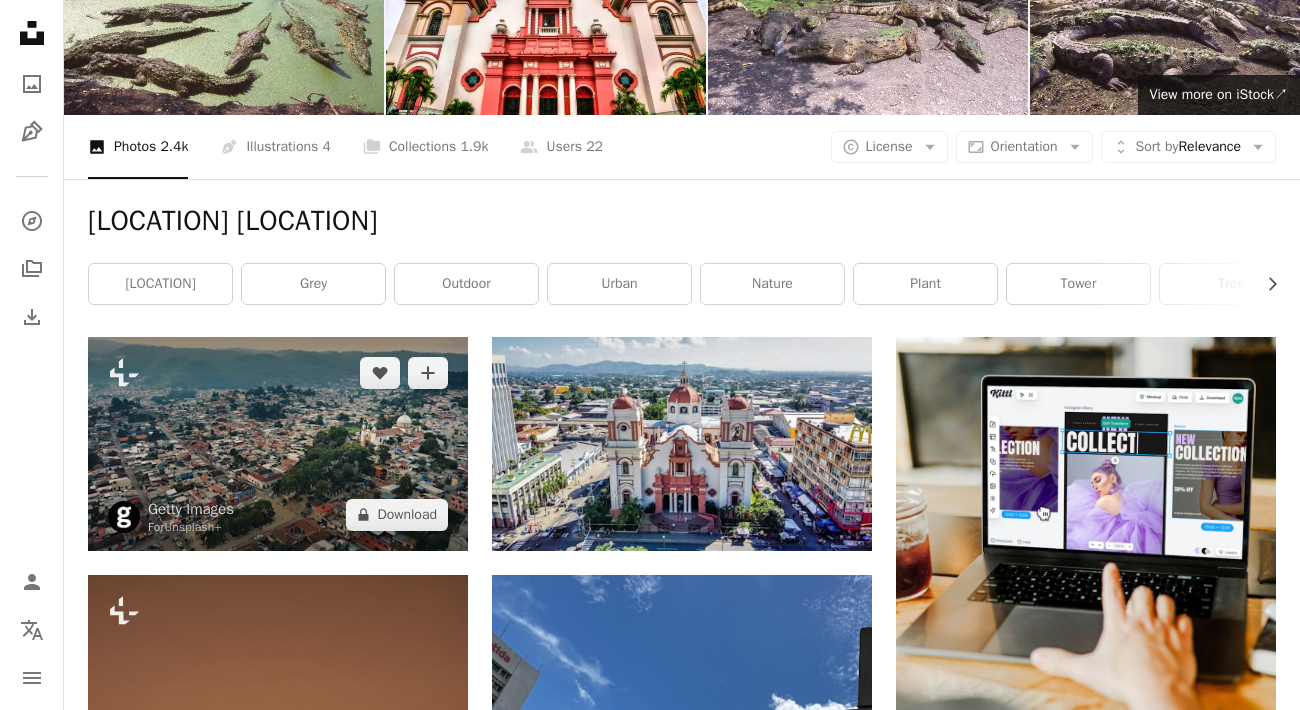 click at bounding box center [278, 444] 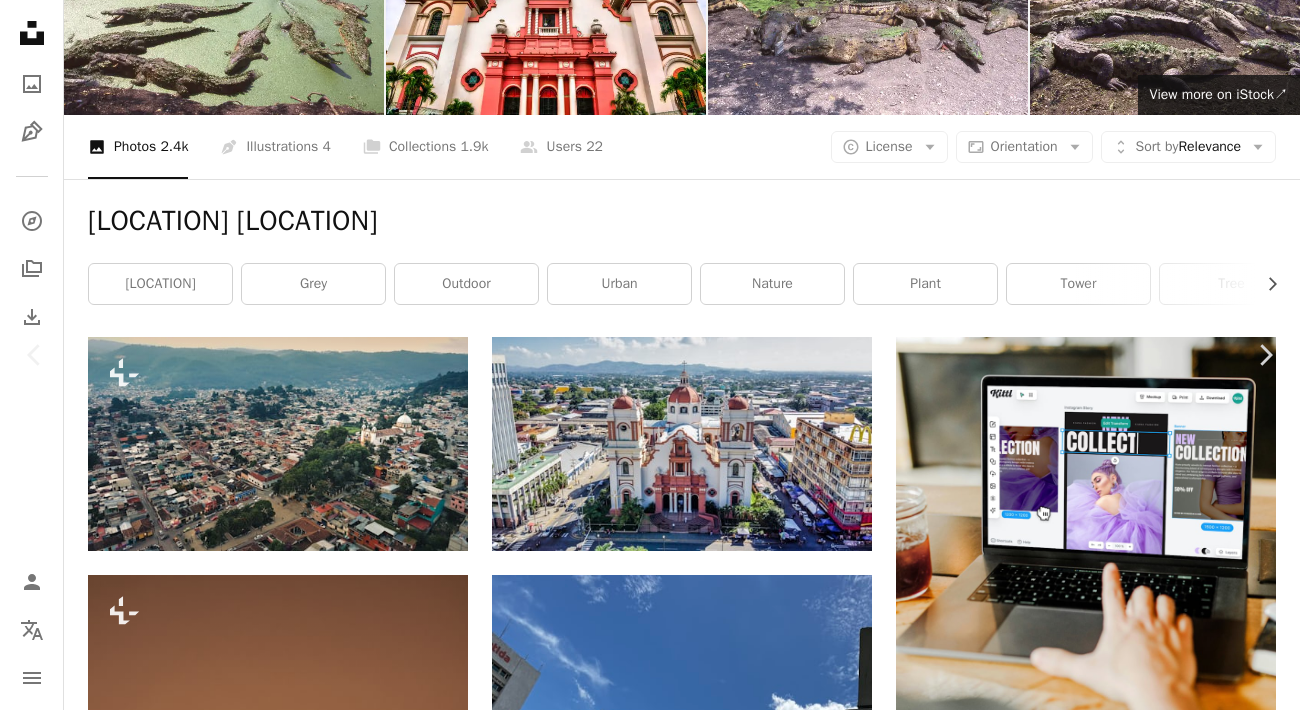 click on "A lock Download" at bounding box center (1139, 4216) 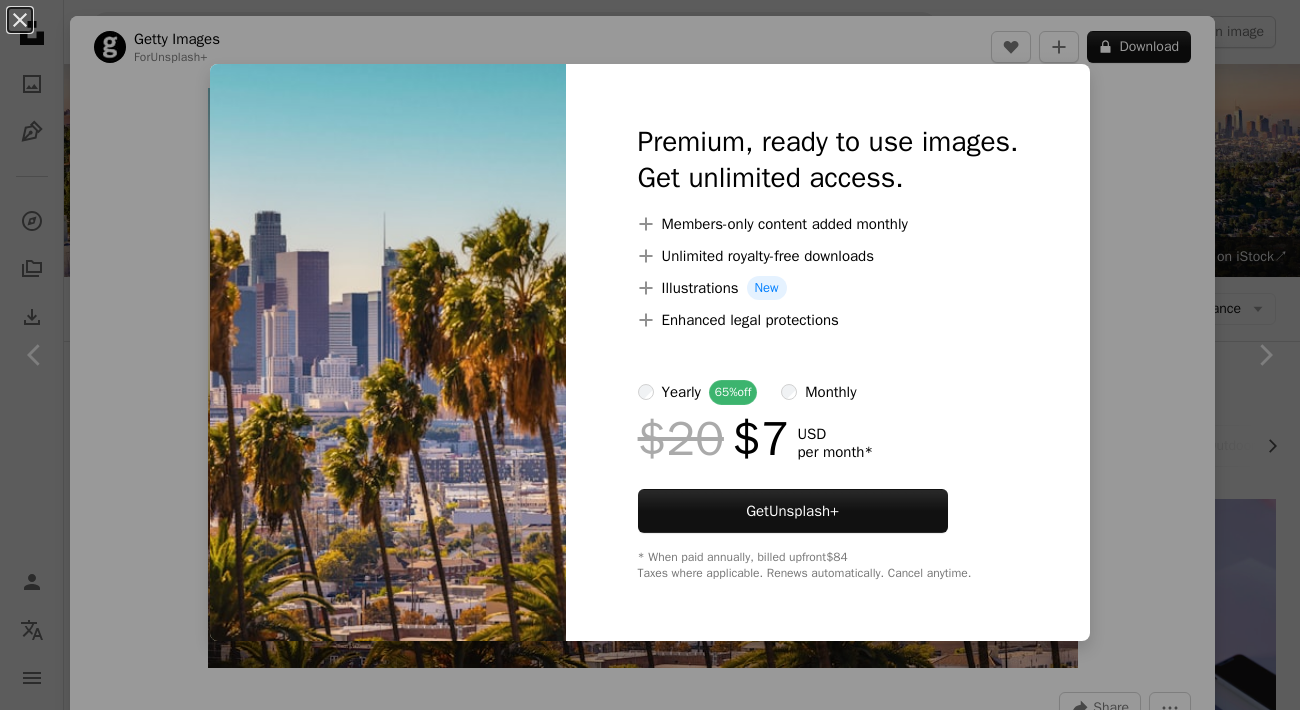 scroll, scrollTop: 1321, scrollLeft: 0, axis: vertical 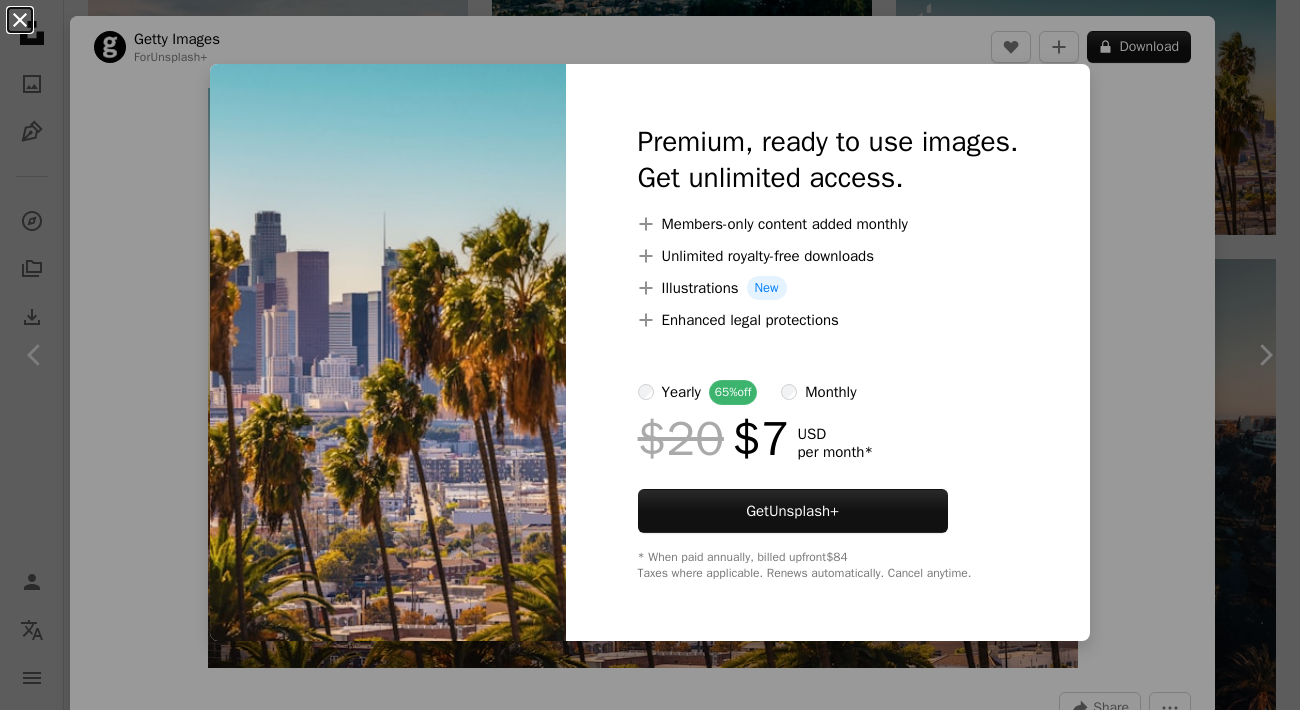 click on "An X shape" at bounding box center [20, 20] 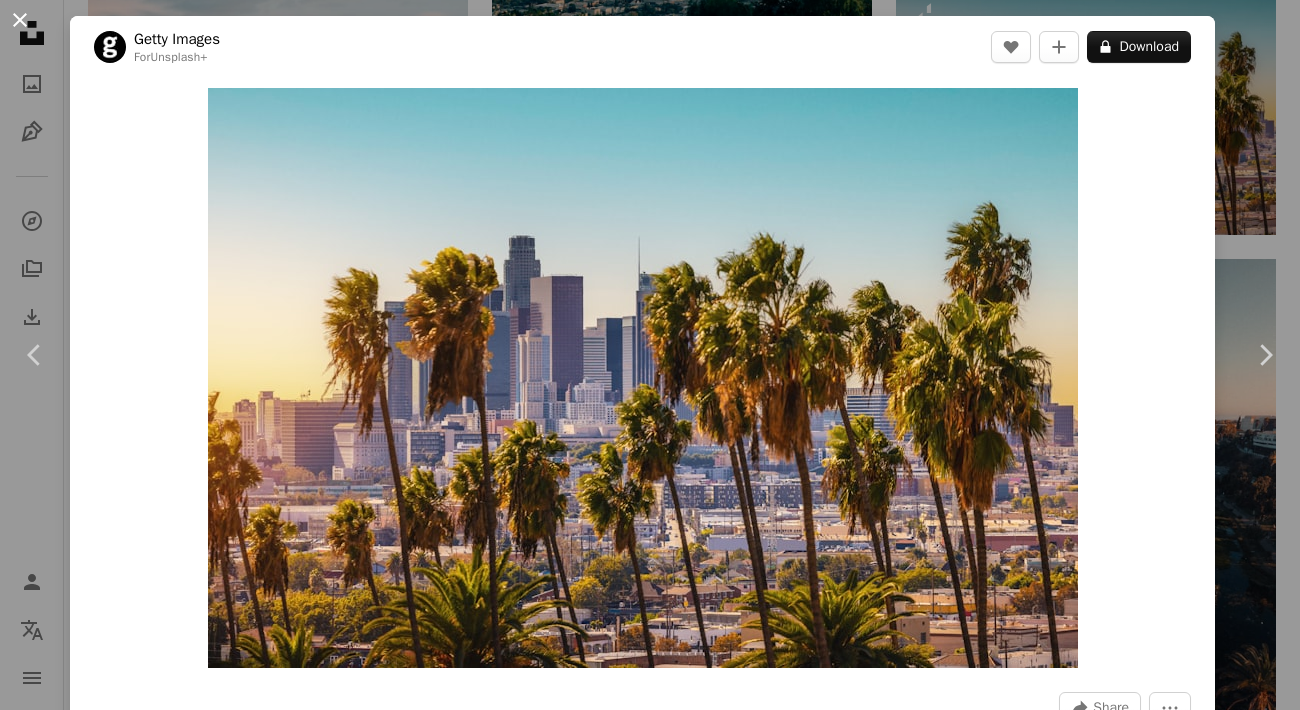 click on "An X shape" at bounding box center [20, 20] 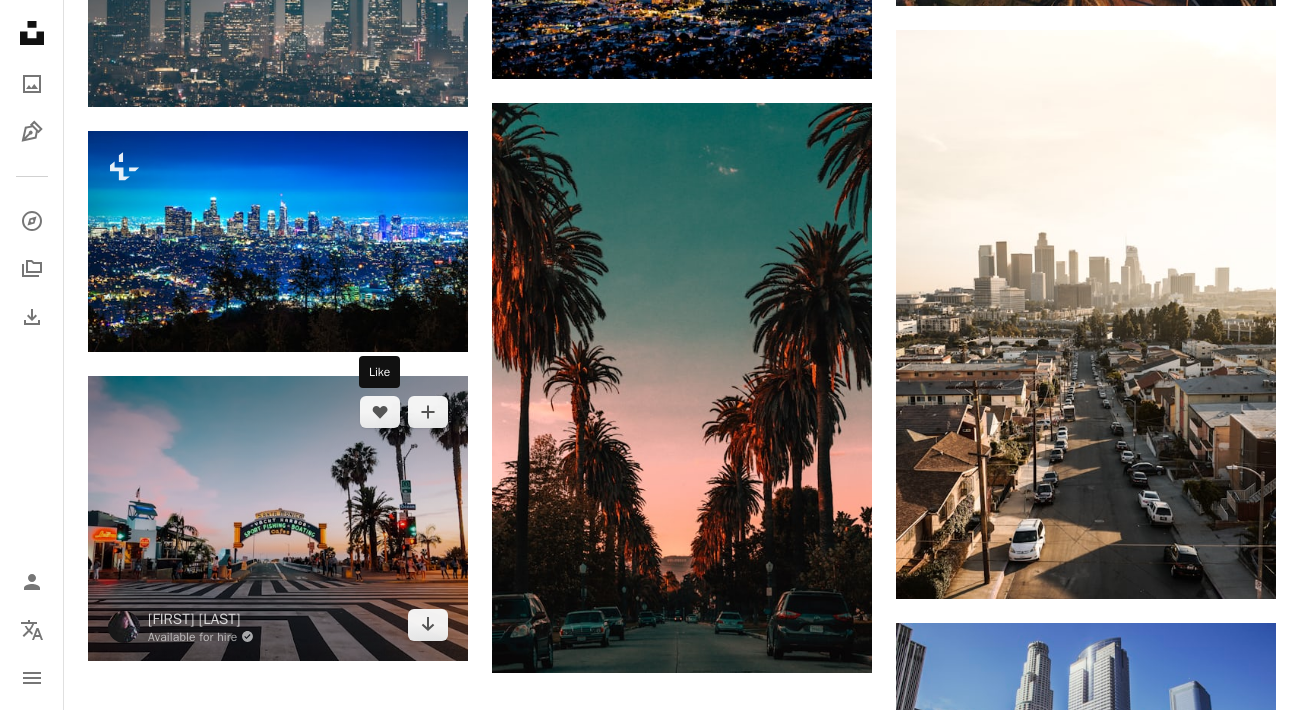 scroll, scrollTop: 2033, scrollLeft: 0, axis: vertical 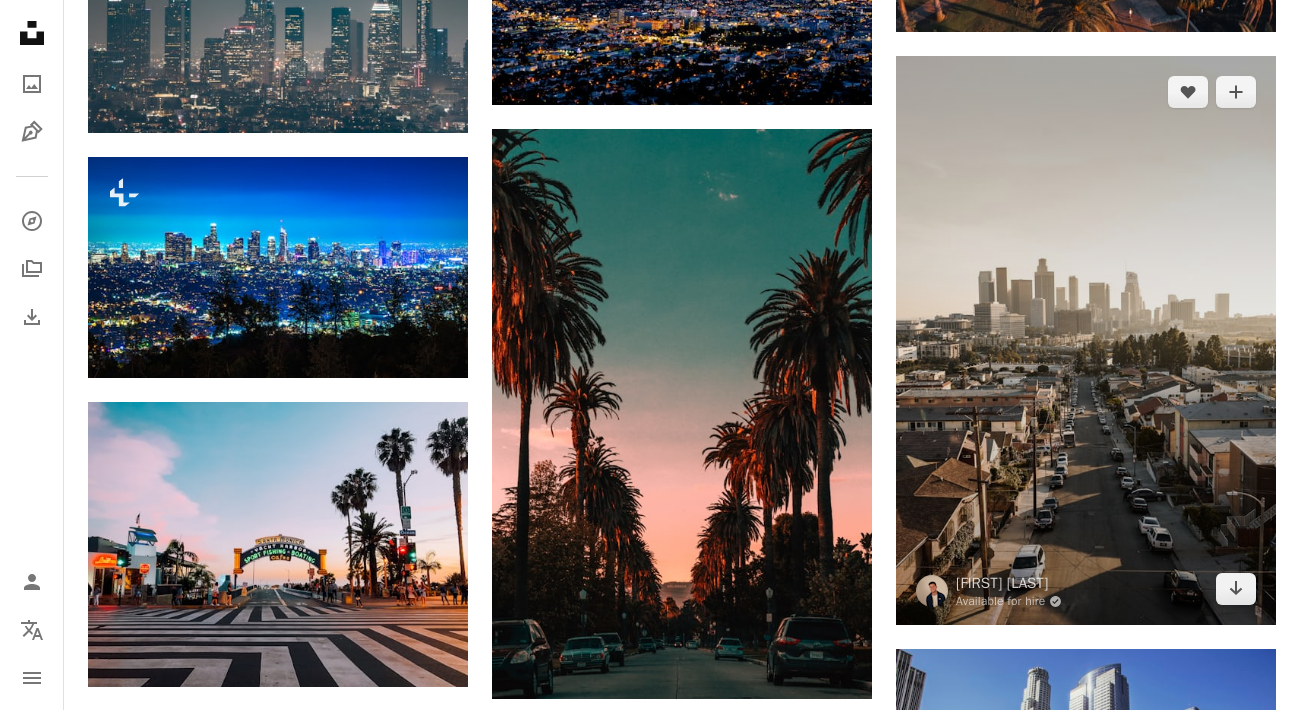 click at bounding box center [1086, 340] 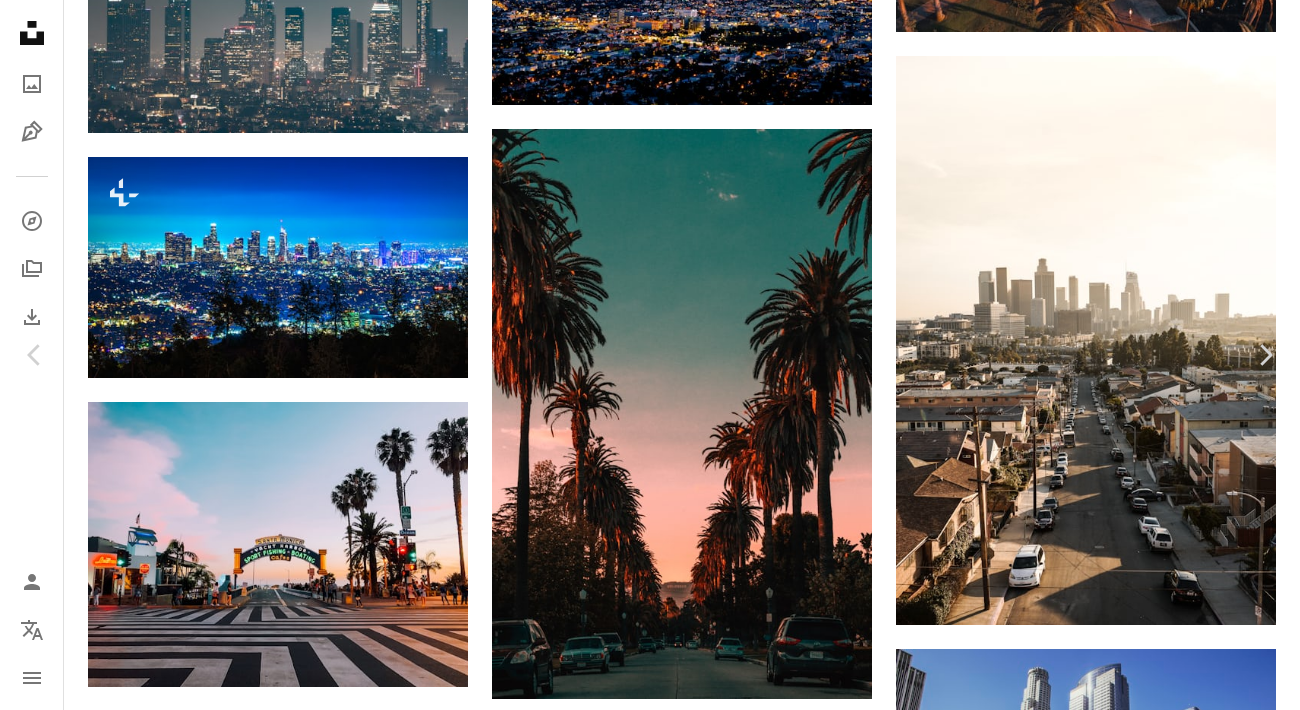 click on "Download free" at bounding box center [1101, 2387] 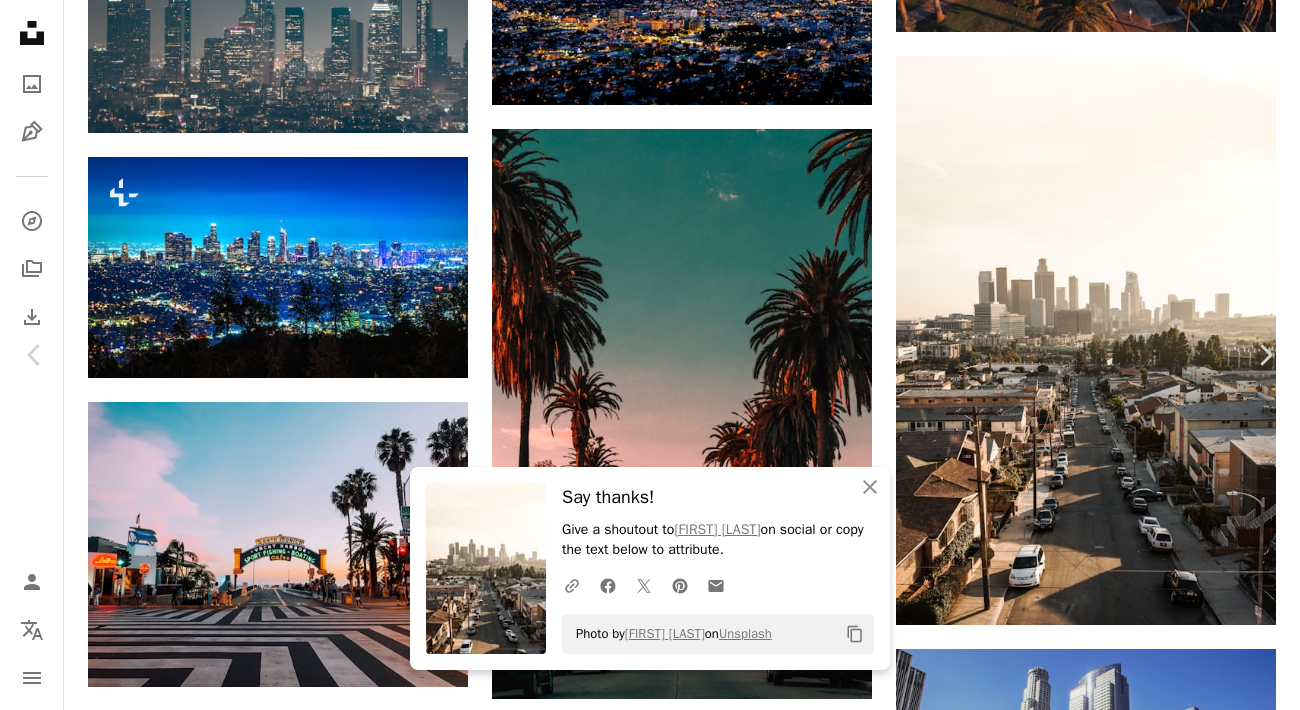 click on "An X shape" at bounding box center (20, 20) 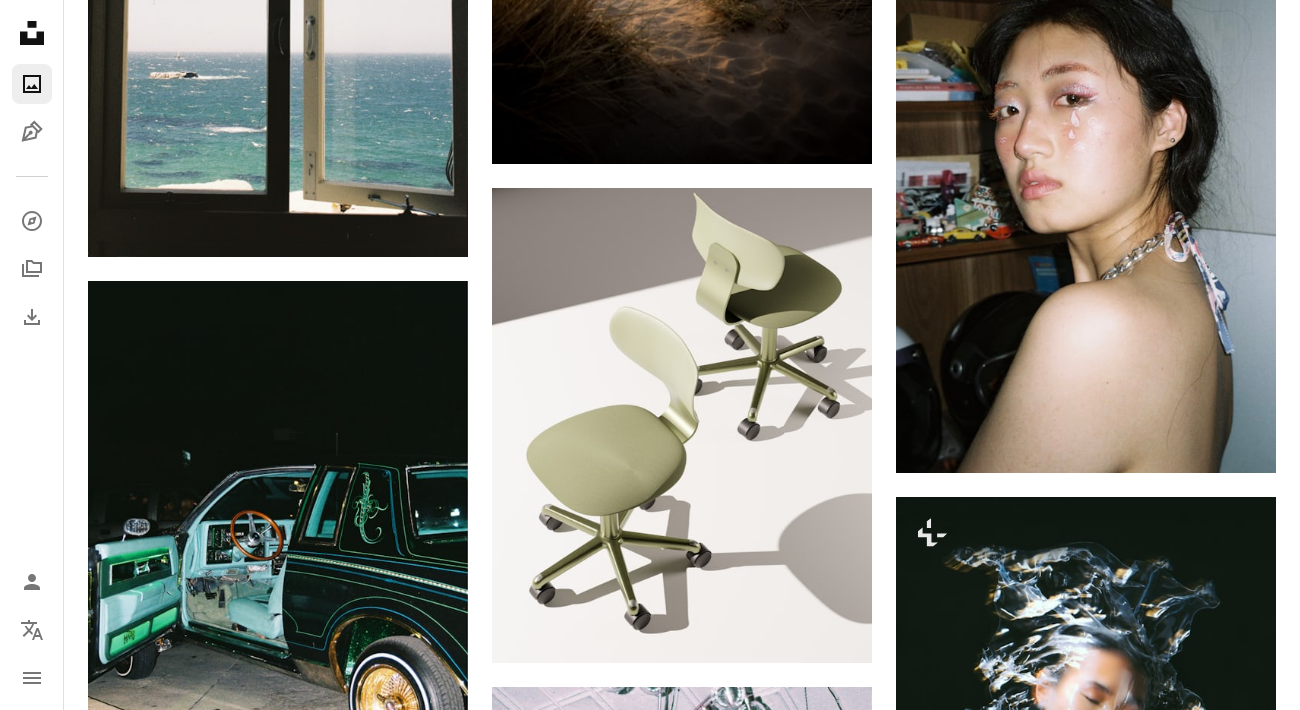 scroll, scrollTop: 0, scrollLeft: 0, axis: both 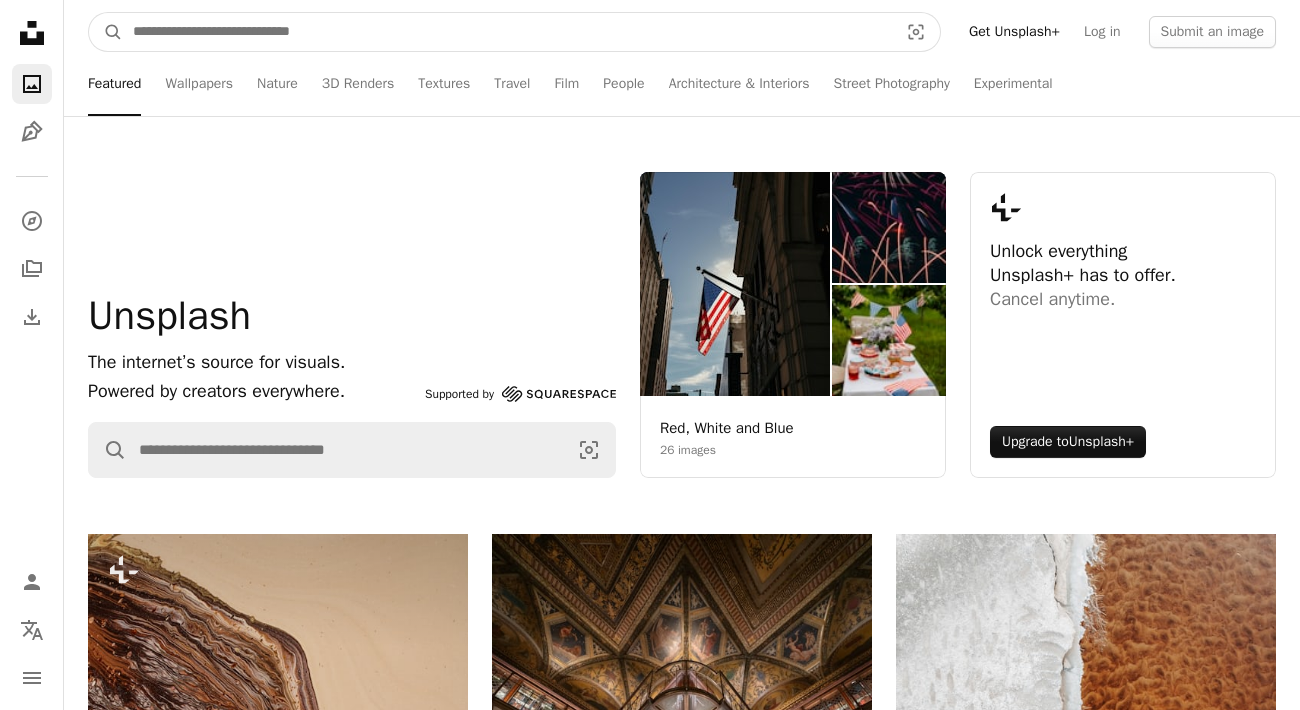 click at bounding box center [507, 32] 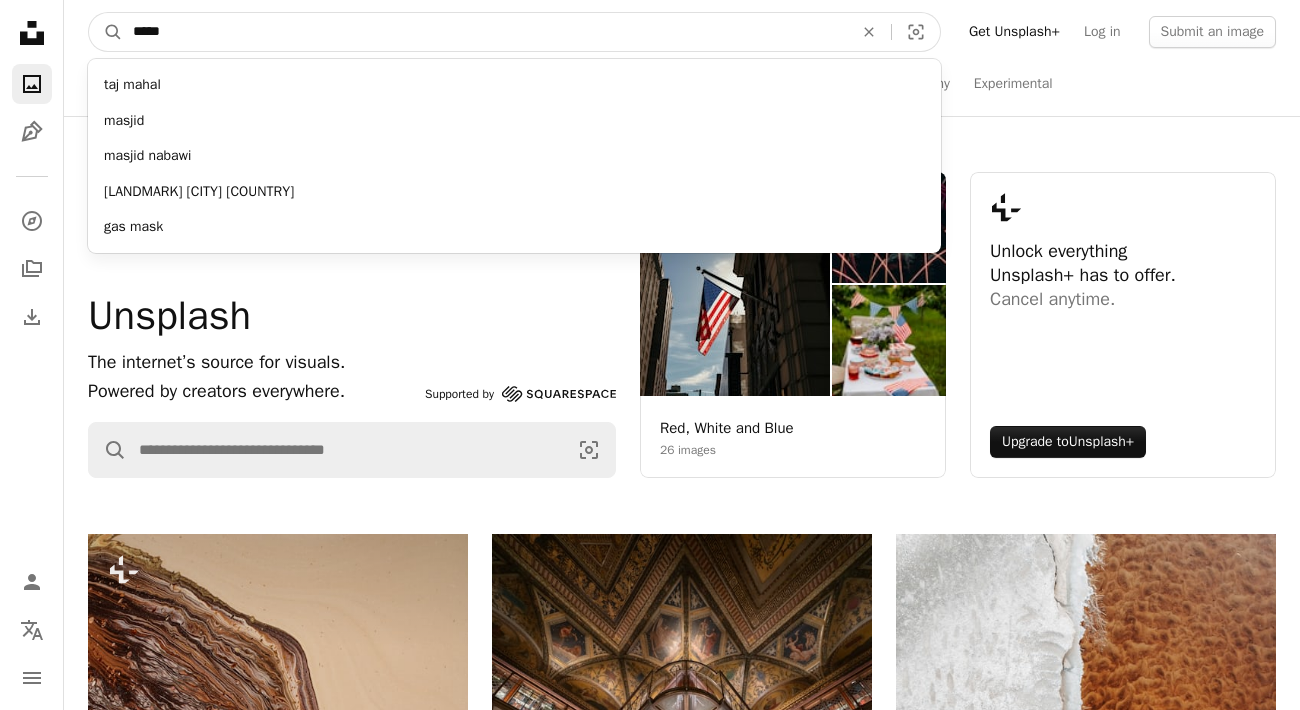 type on "******" 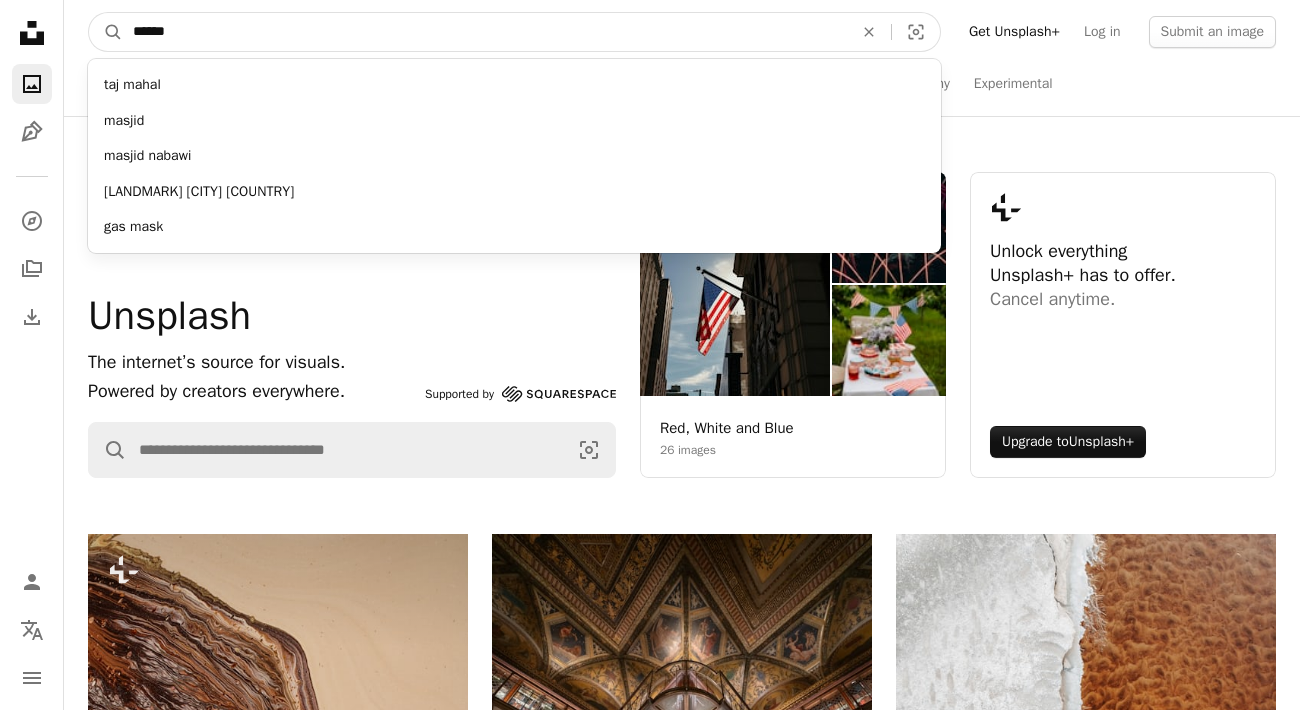 click on "A magnifying glass" at bounding box center [106, 32] 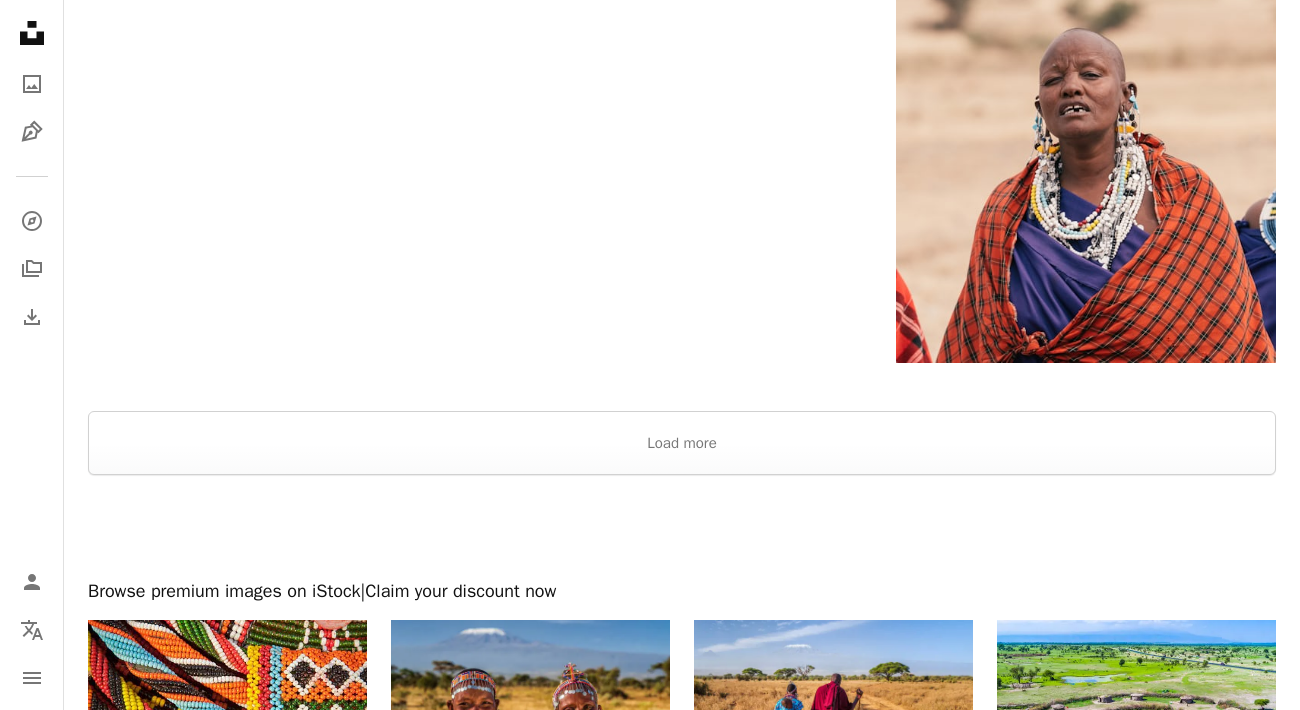 scroll, scrollTop: 3315, scrollLeft: 0, axis: vertical 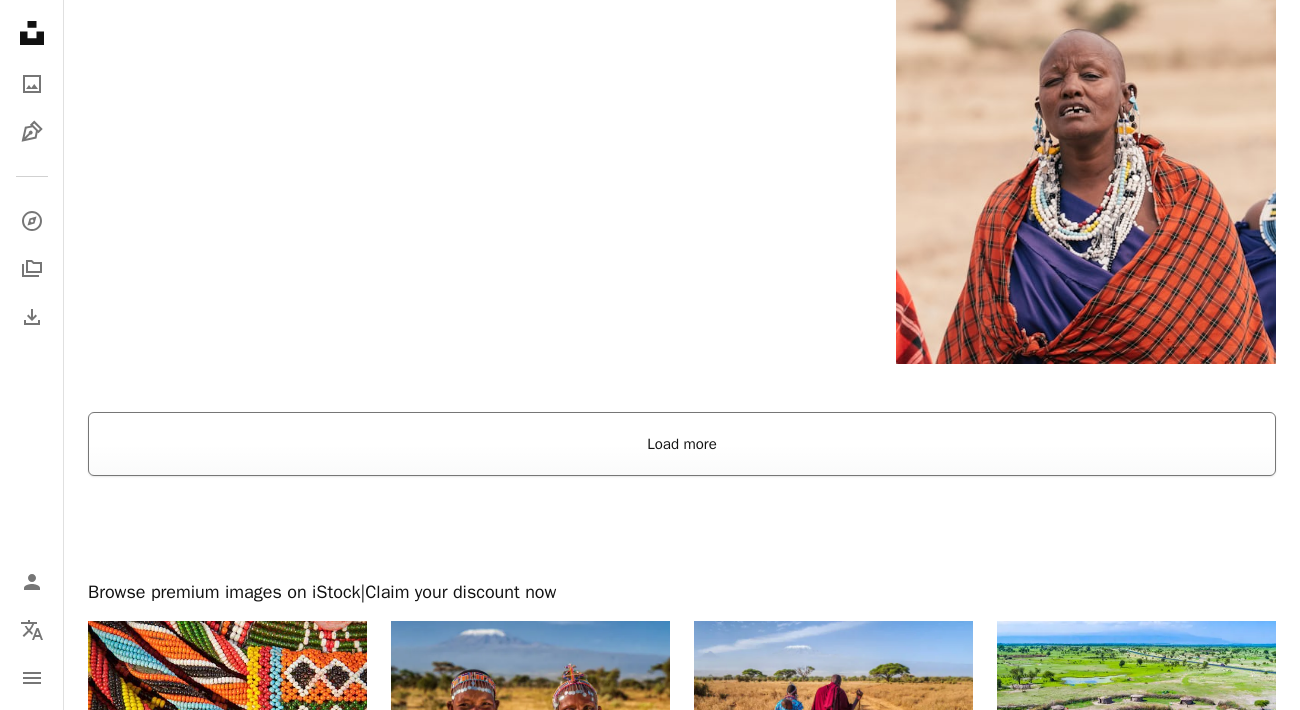 click on "Load more" at bounding box center (682, 444) 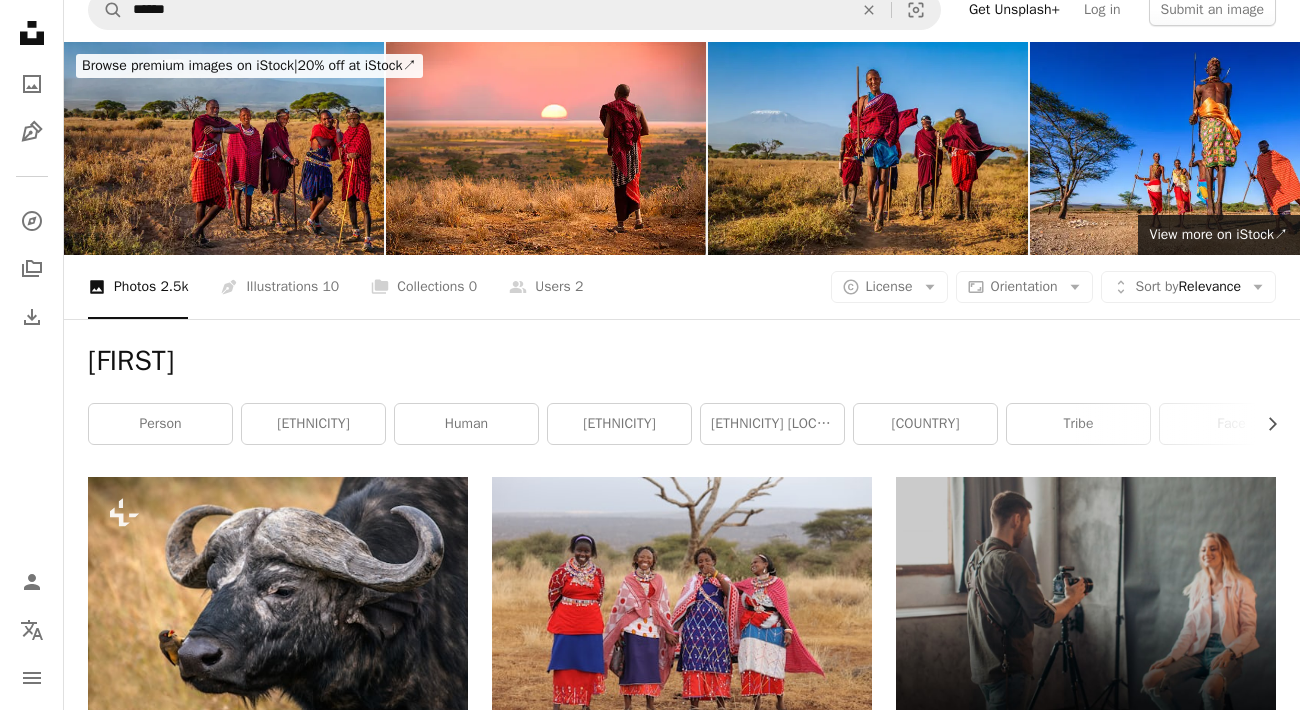 scroll, scrollTop: 0, scrollLeft: 0, axis: both 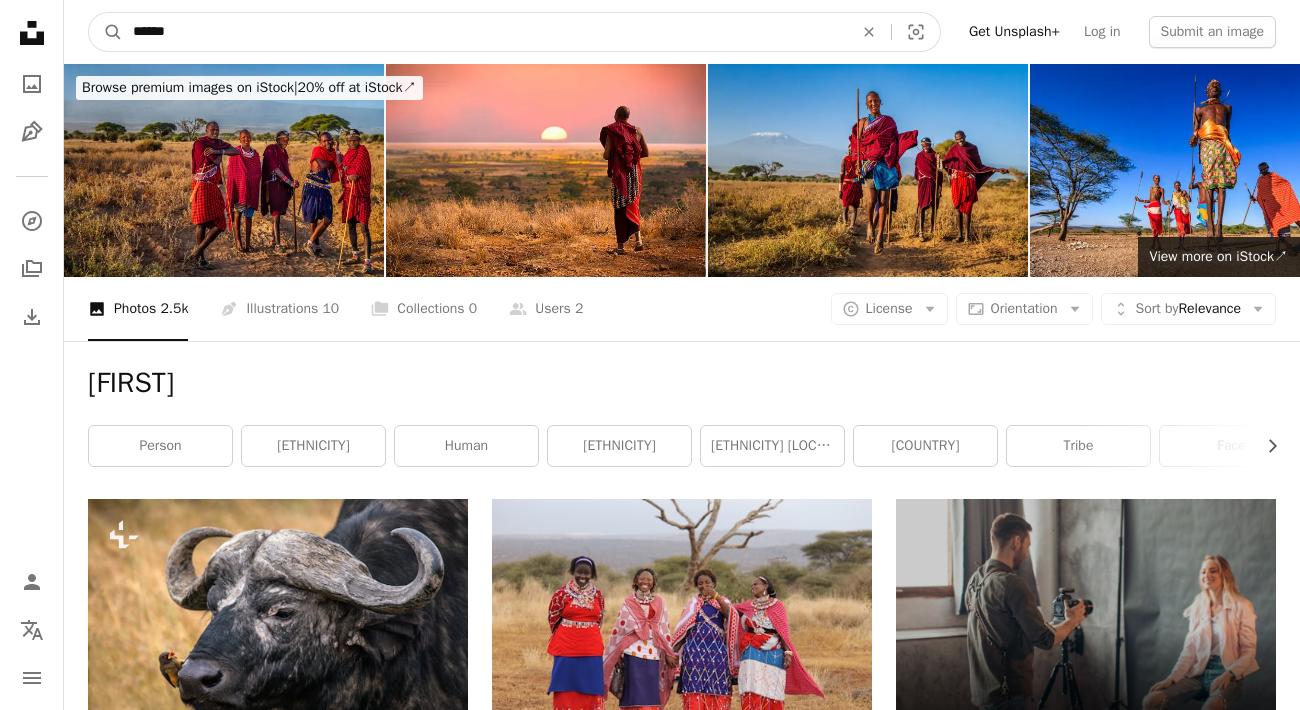 drag, startPoint x: 255, startPoint y: 34, endPoint x: -174, endPoint y: 33, distance: 429.00116 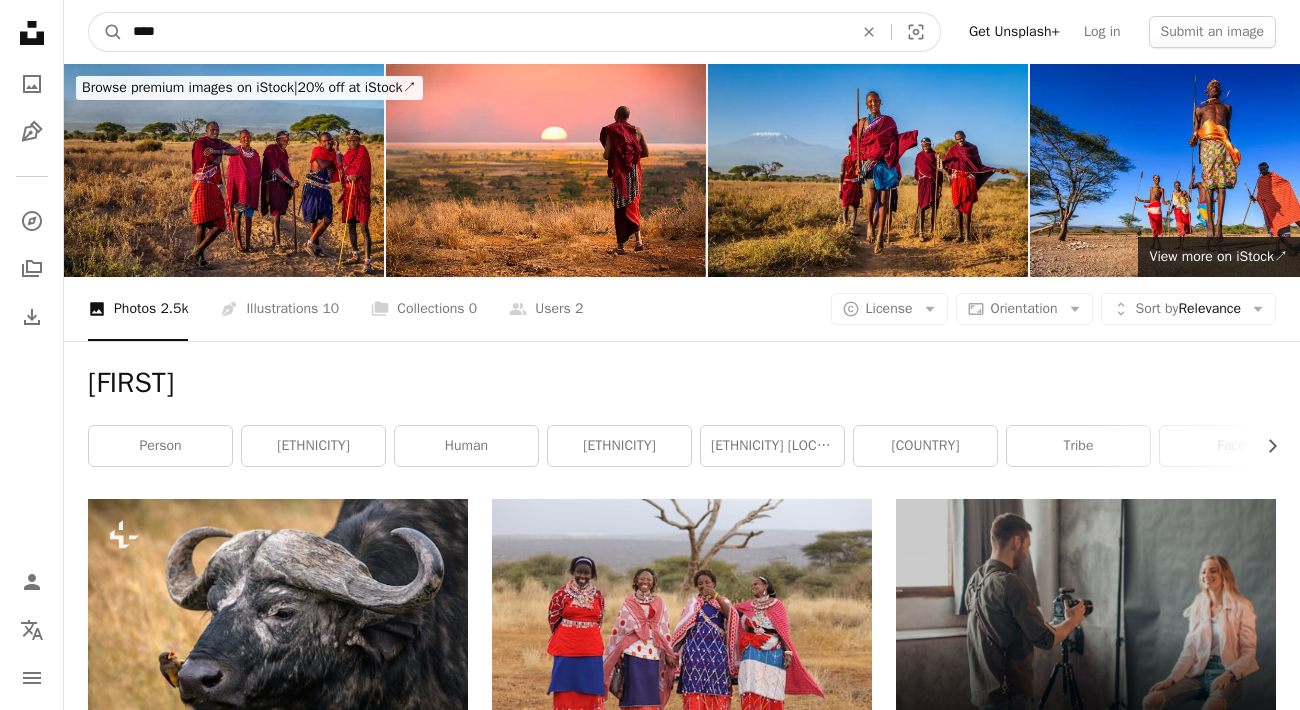 type on "*****" 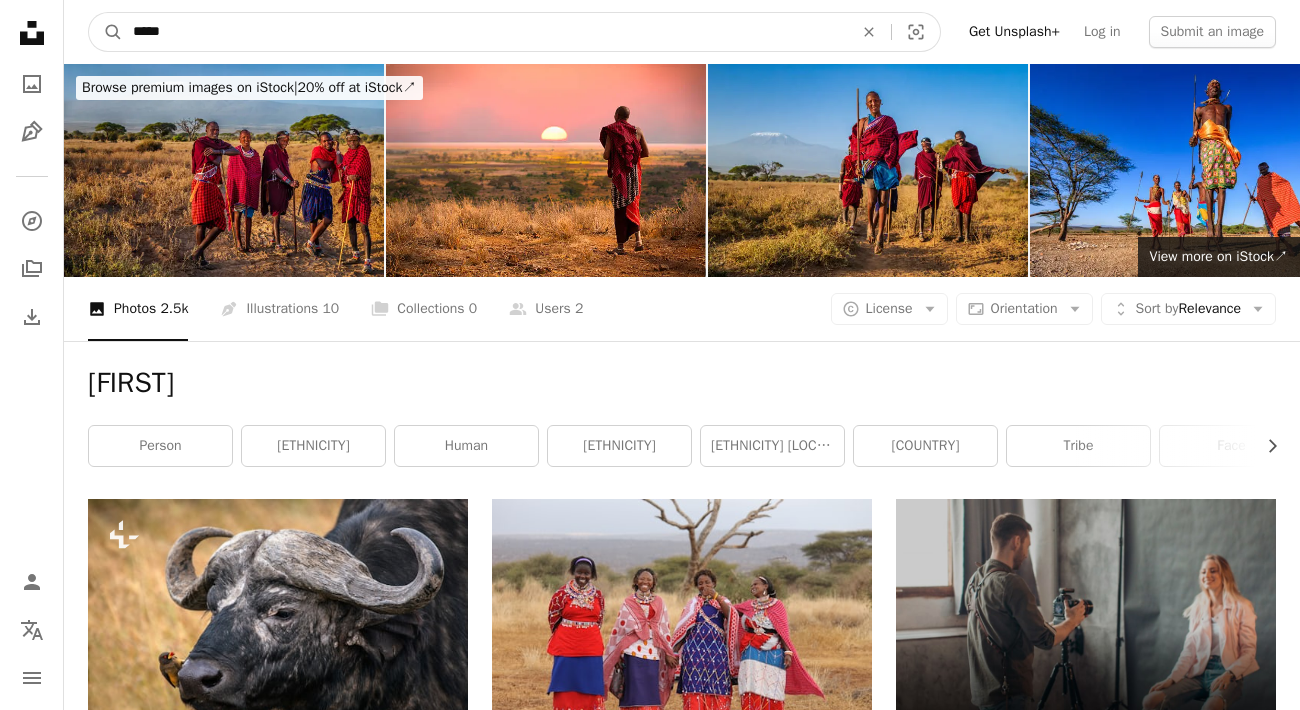 click on "A magnifying glass" at bounding box center (106, 32) 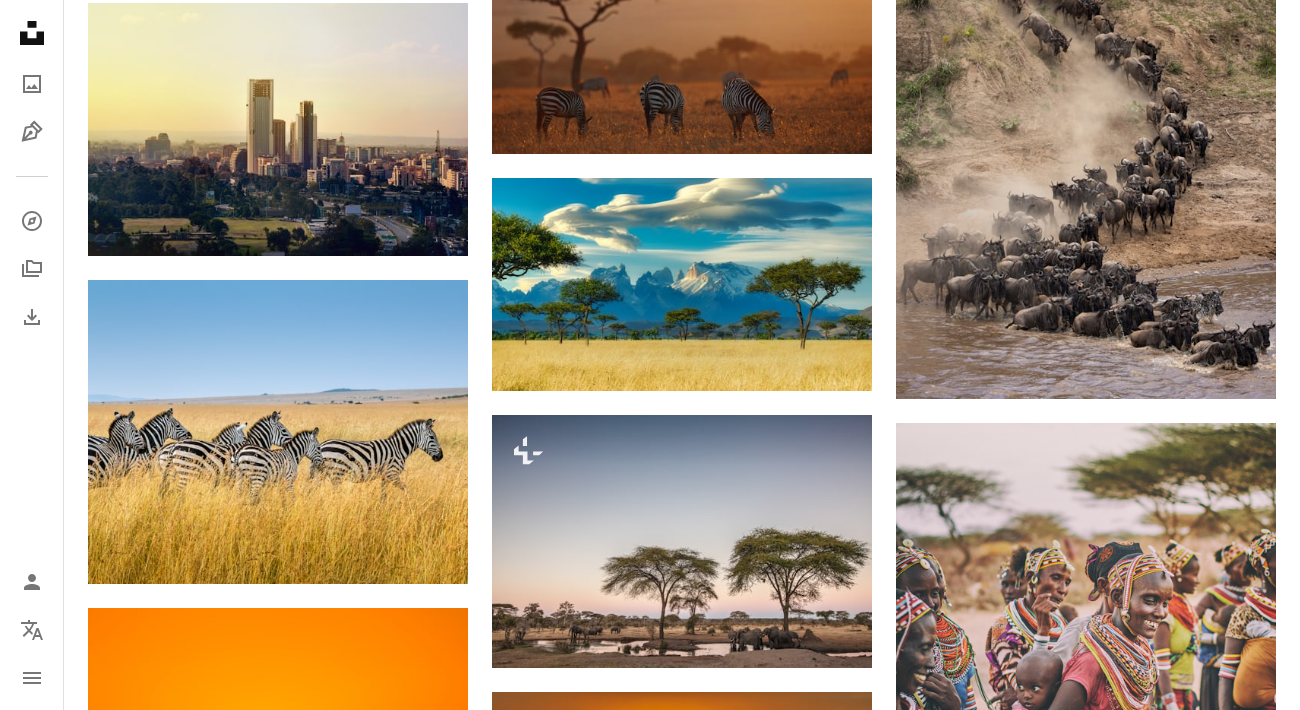 scroll, scrollTop: 1393, scrollLeft: 0, axis: vertical 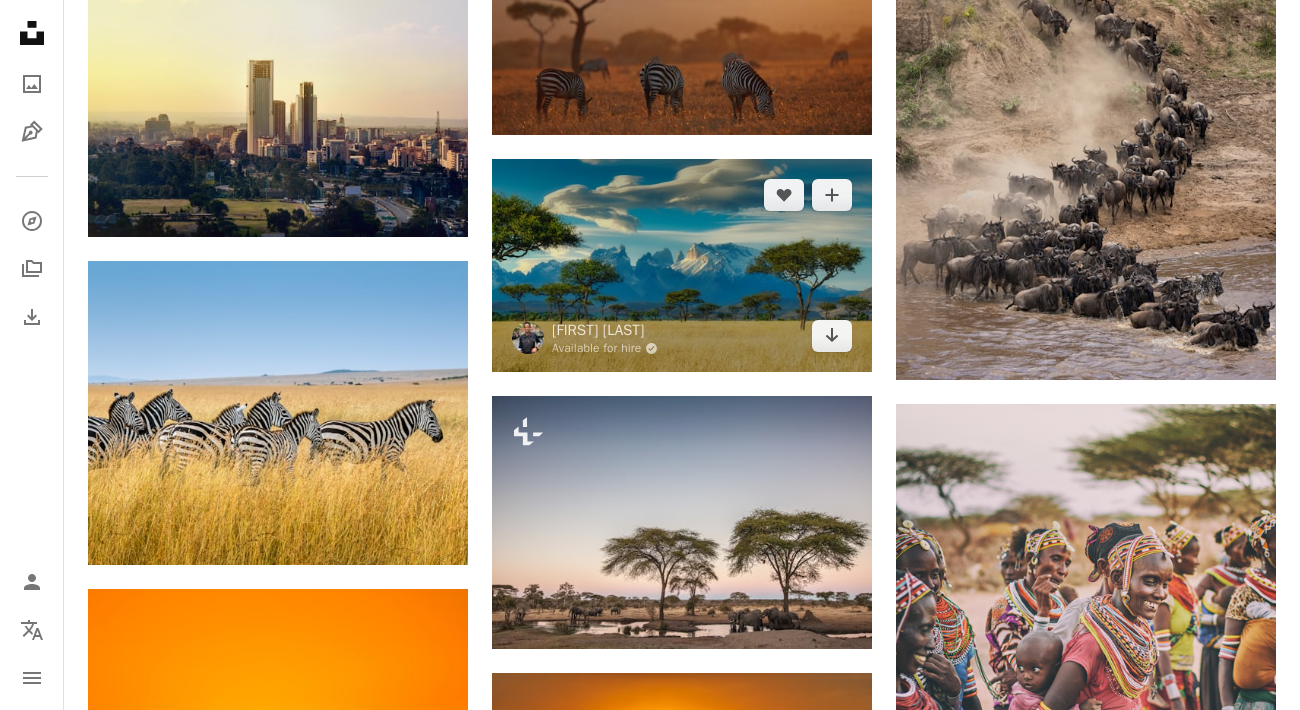 click at bounding box center [682, 266] 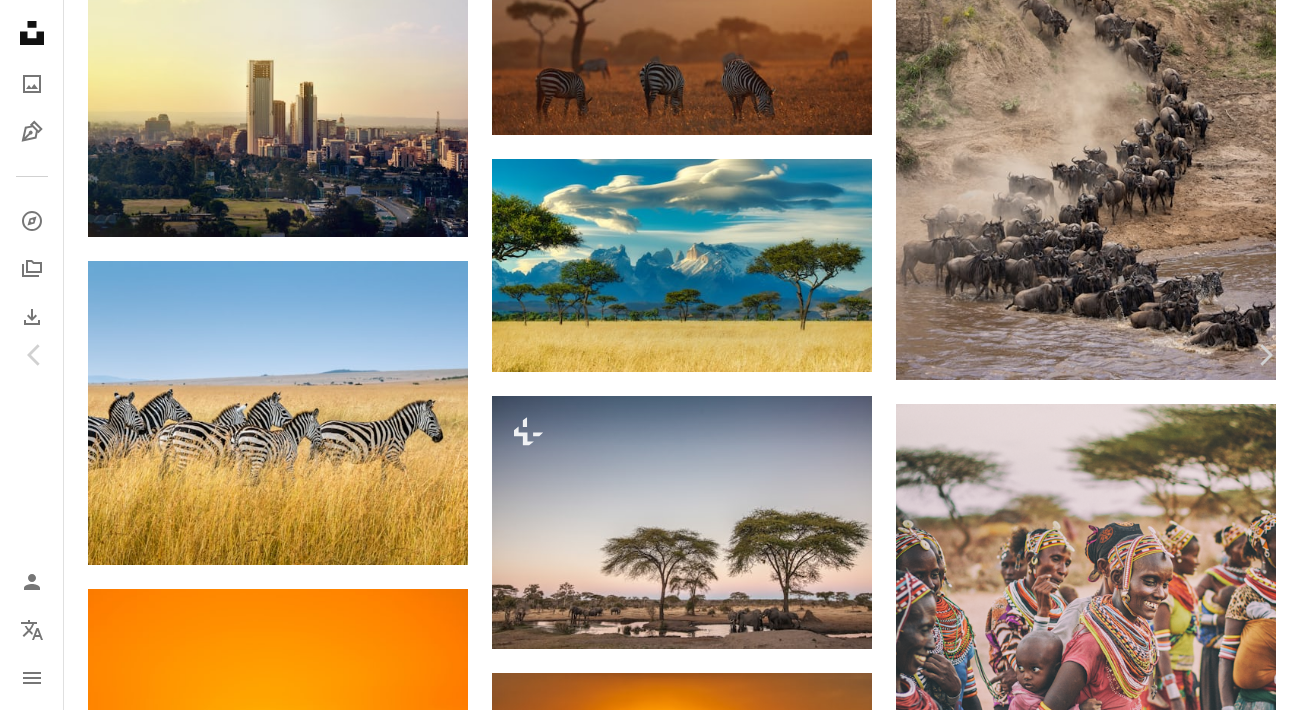 click on "Download free" at bounding box center [1101, 2669] 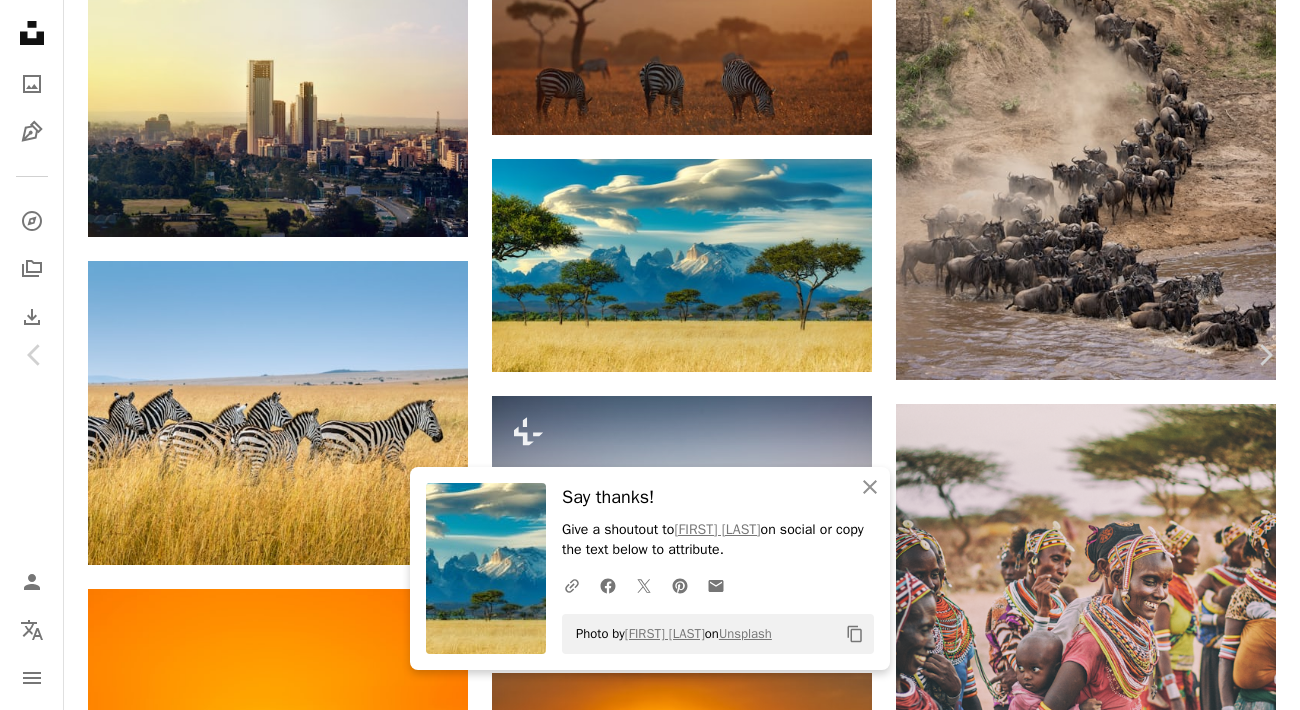 click on "An X shape" at bounding box center [20, 20] 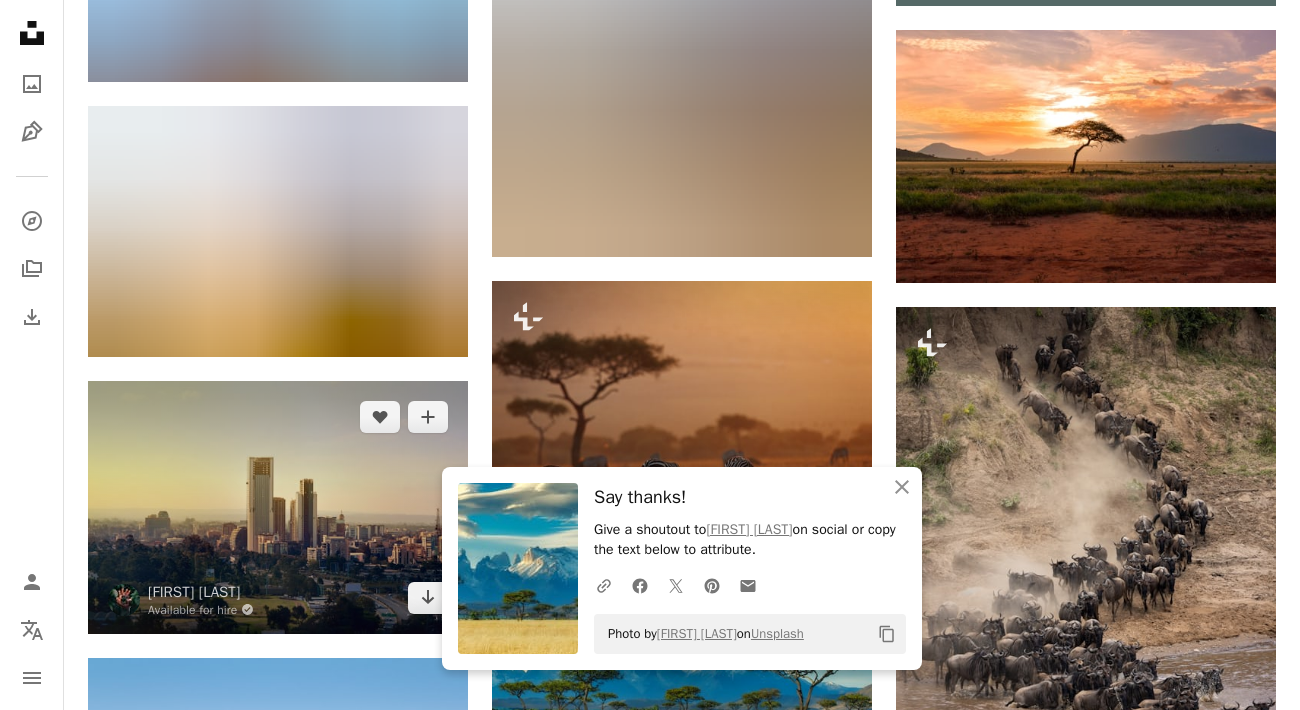 scroll, scrollTop: 0, scrollLeft: 0, axis: both 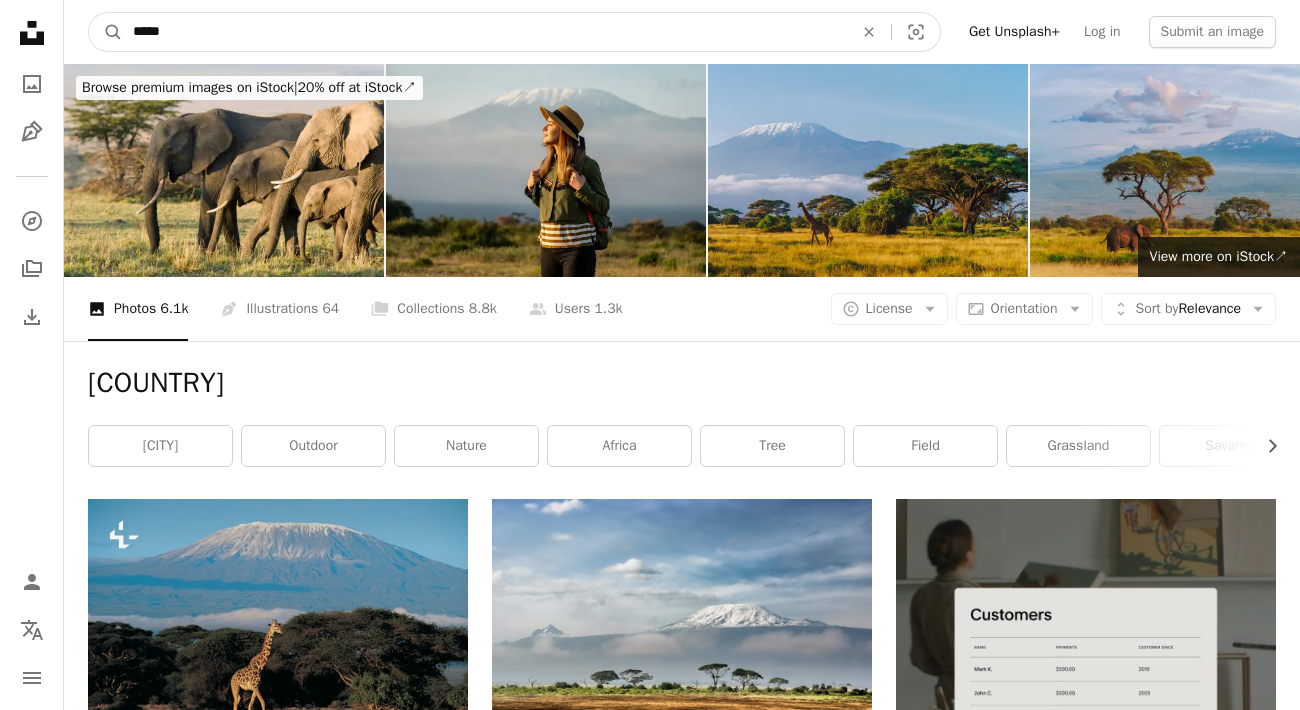 click on "*****" at bounding box center [485, 32] 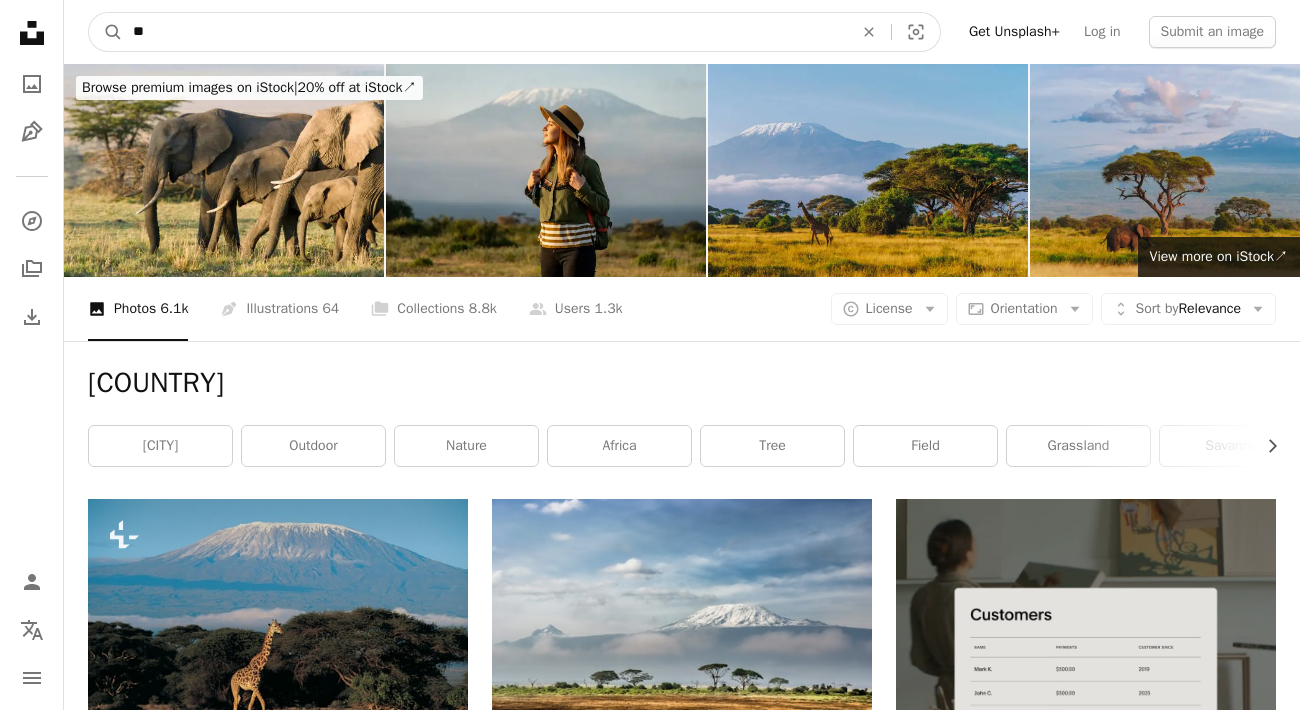 type on "*" 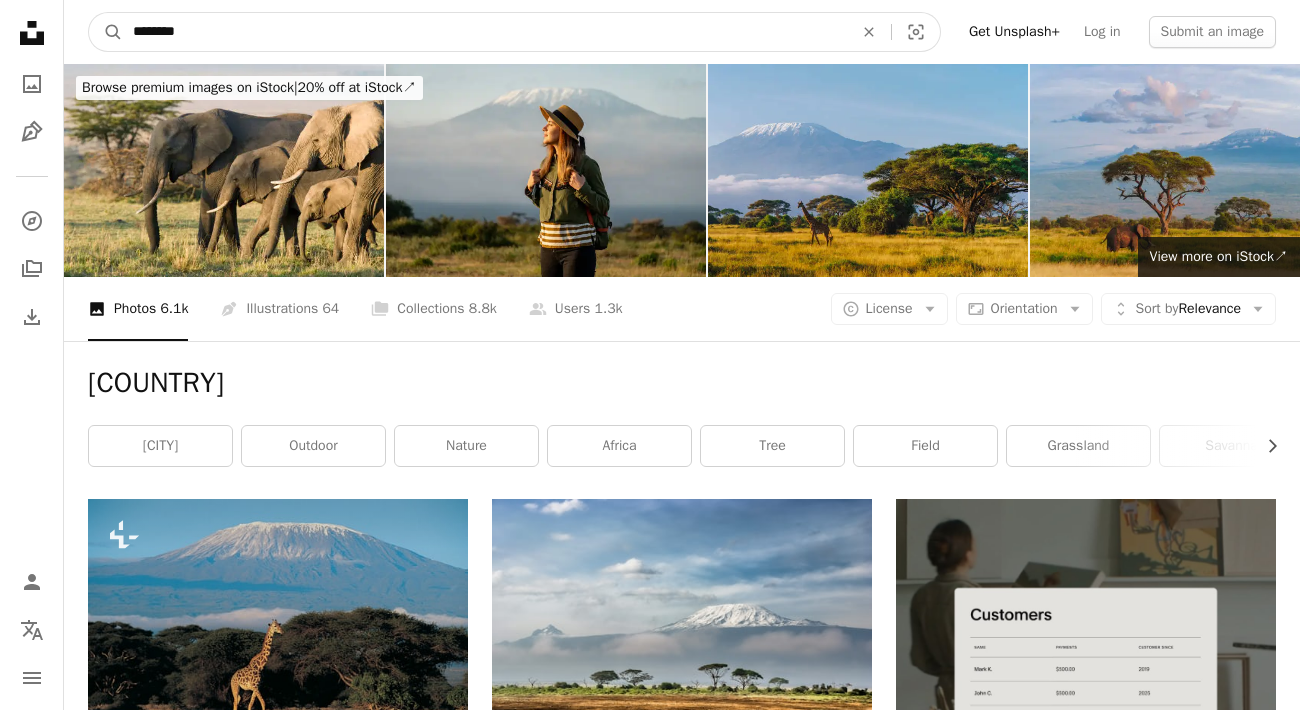 type on "*********" 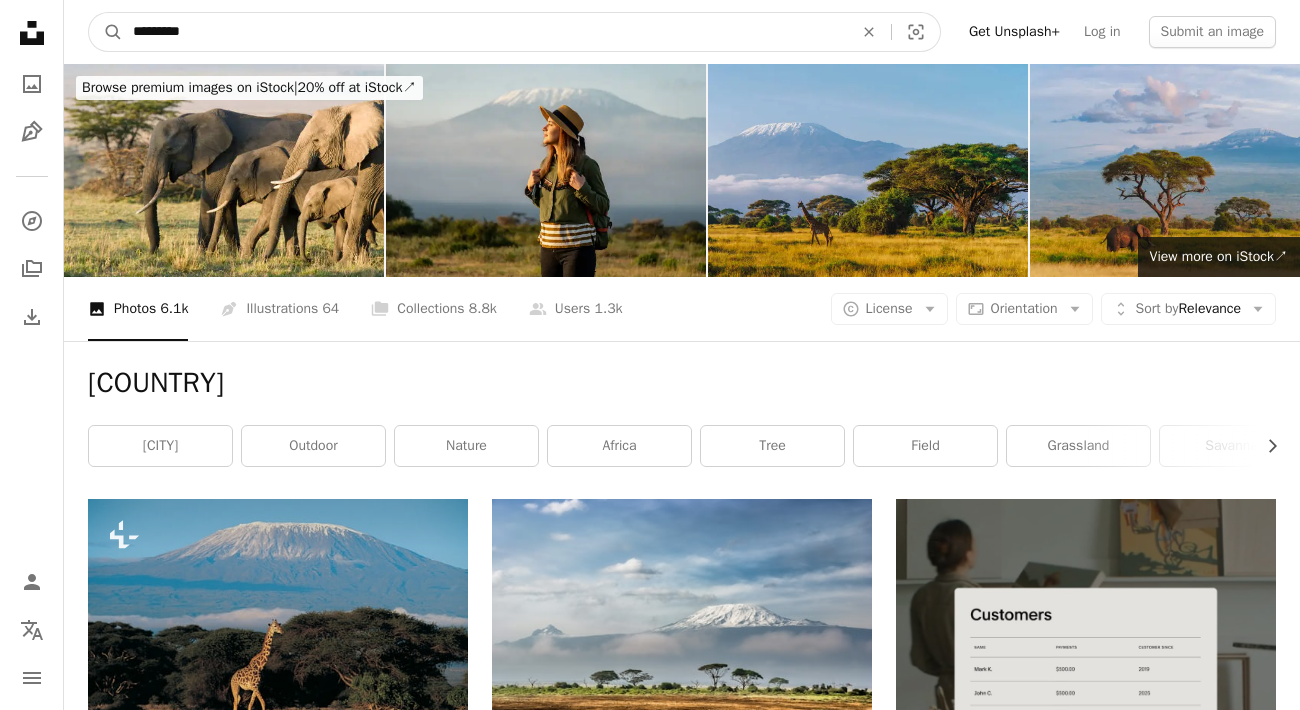 click on "A magnifying glass" at bounding box center [106, 32] 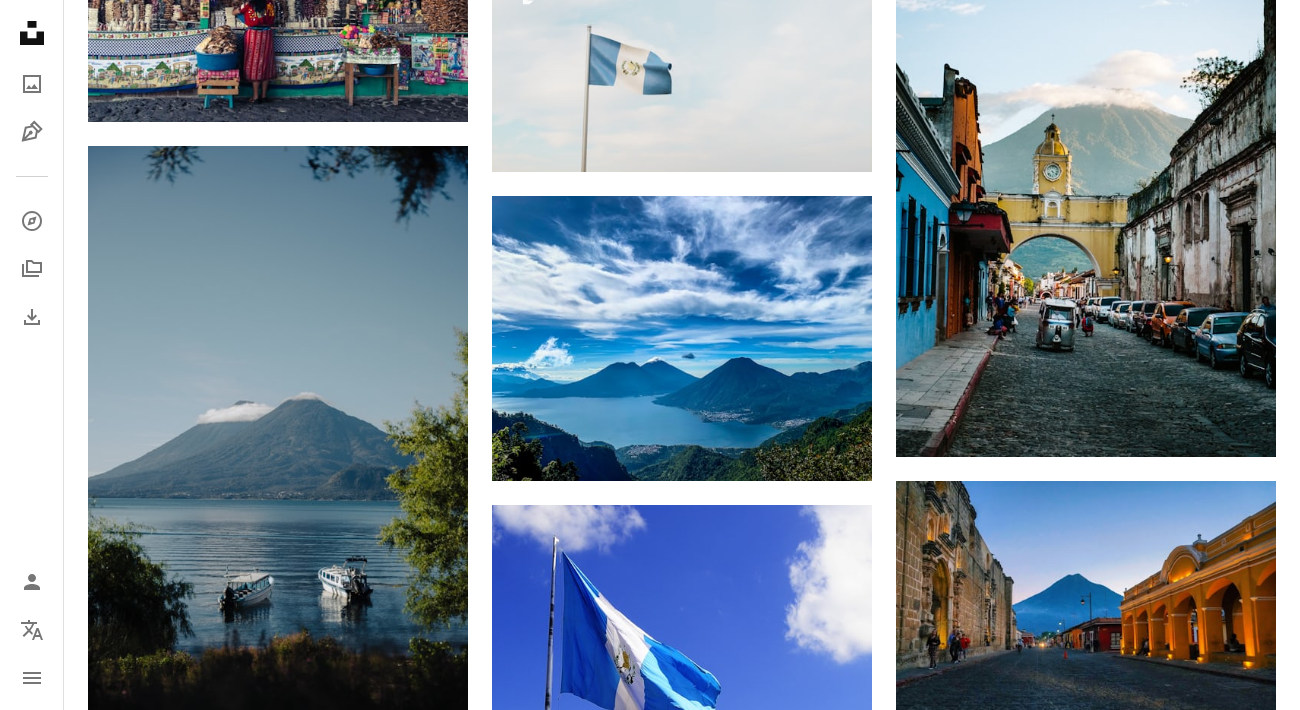 scroll, scrollTop: 1444, scrollLeft: 0, axis: vertical 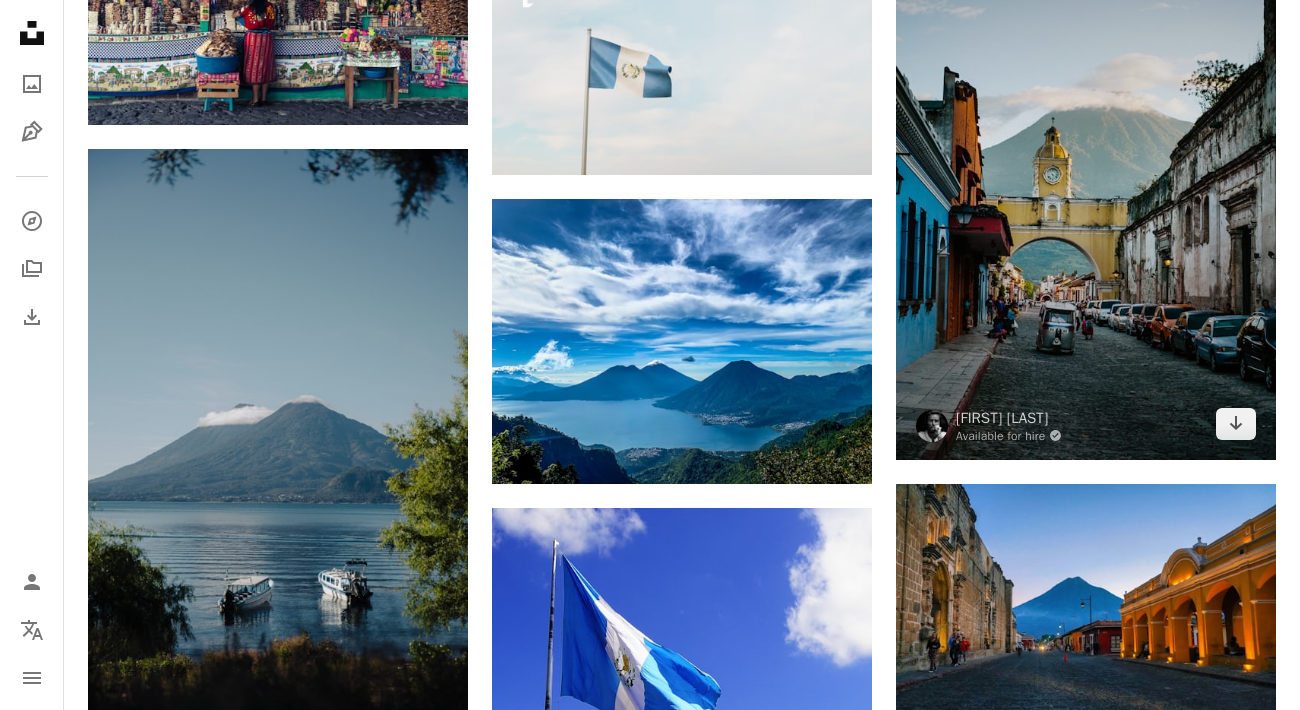click at bounding box center [1086, 175] 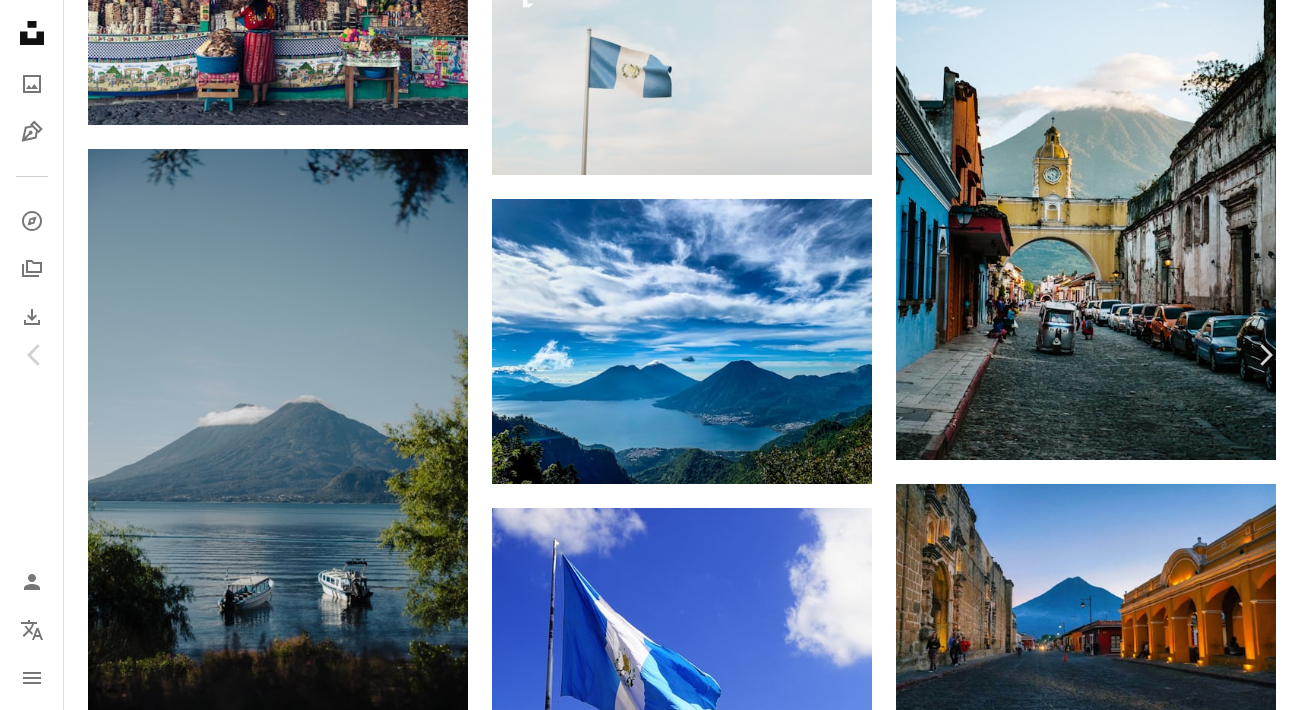 click on "Download free" at bounding box center [1101, 2817] 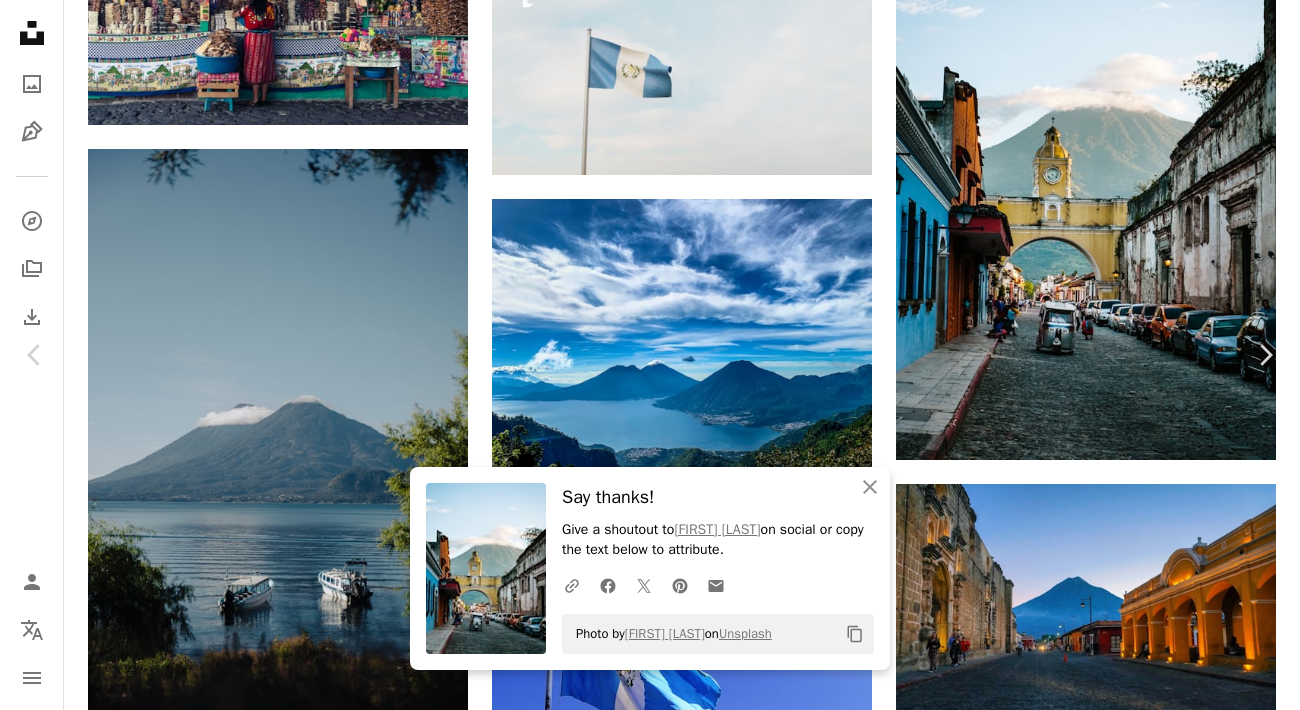 click on "An X shape" at bounding box center (20, 20) 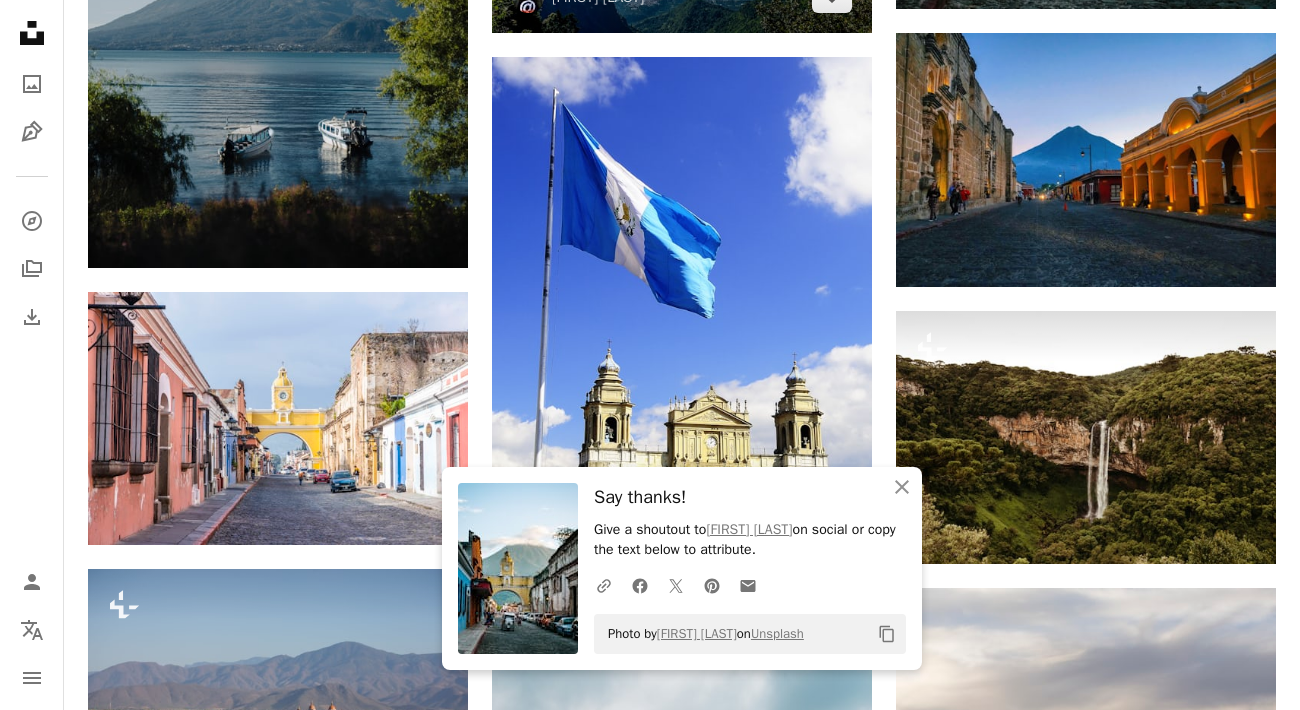 scroll, scrollTop: 1902, scrollLeft: 0, axis: vertical 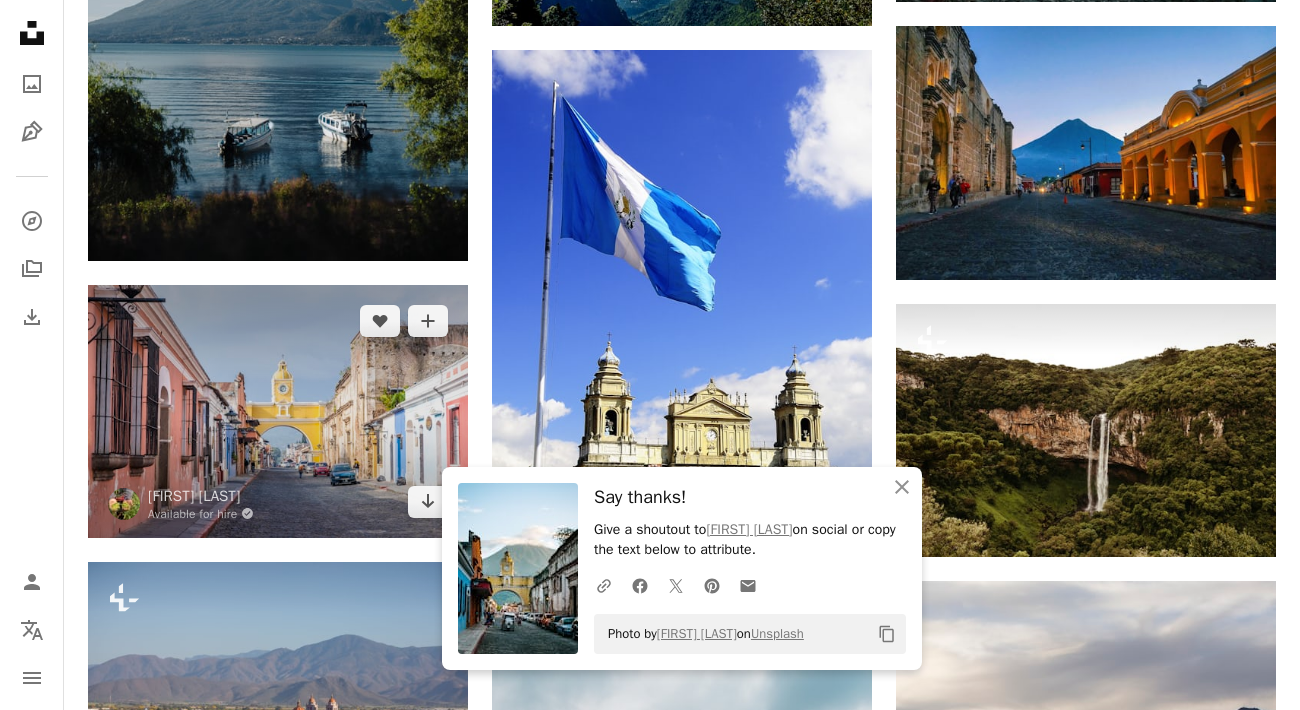 click at bounding box center [278, 411] 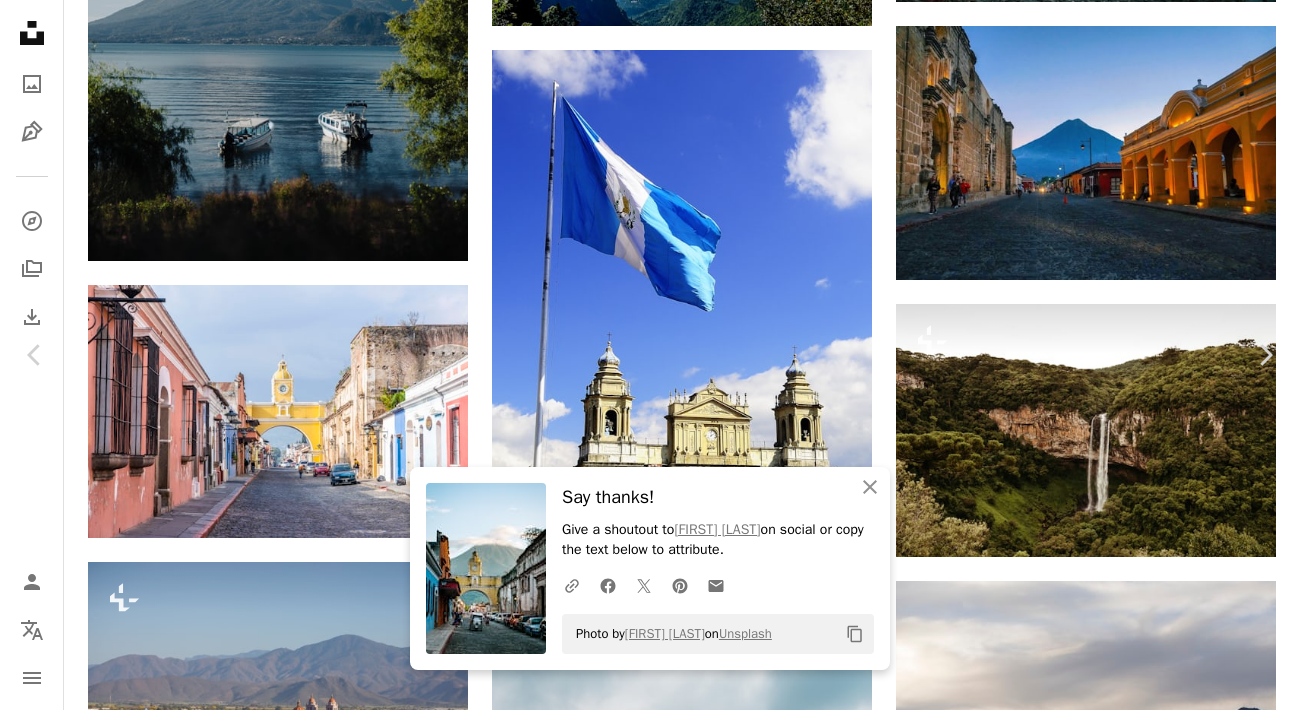 click on "Download free" at bounding box center (1101, 5119) 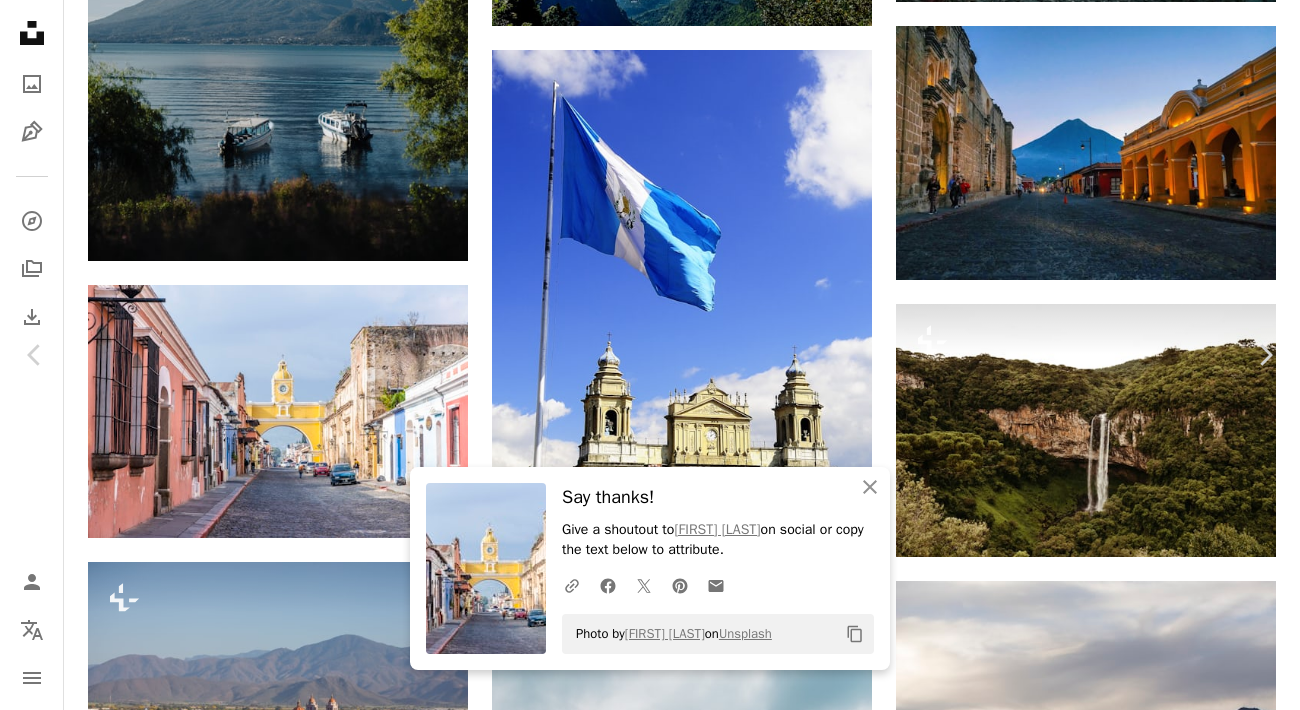 click on "An X shape" at bounding box center (20, 20) 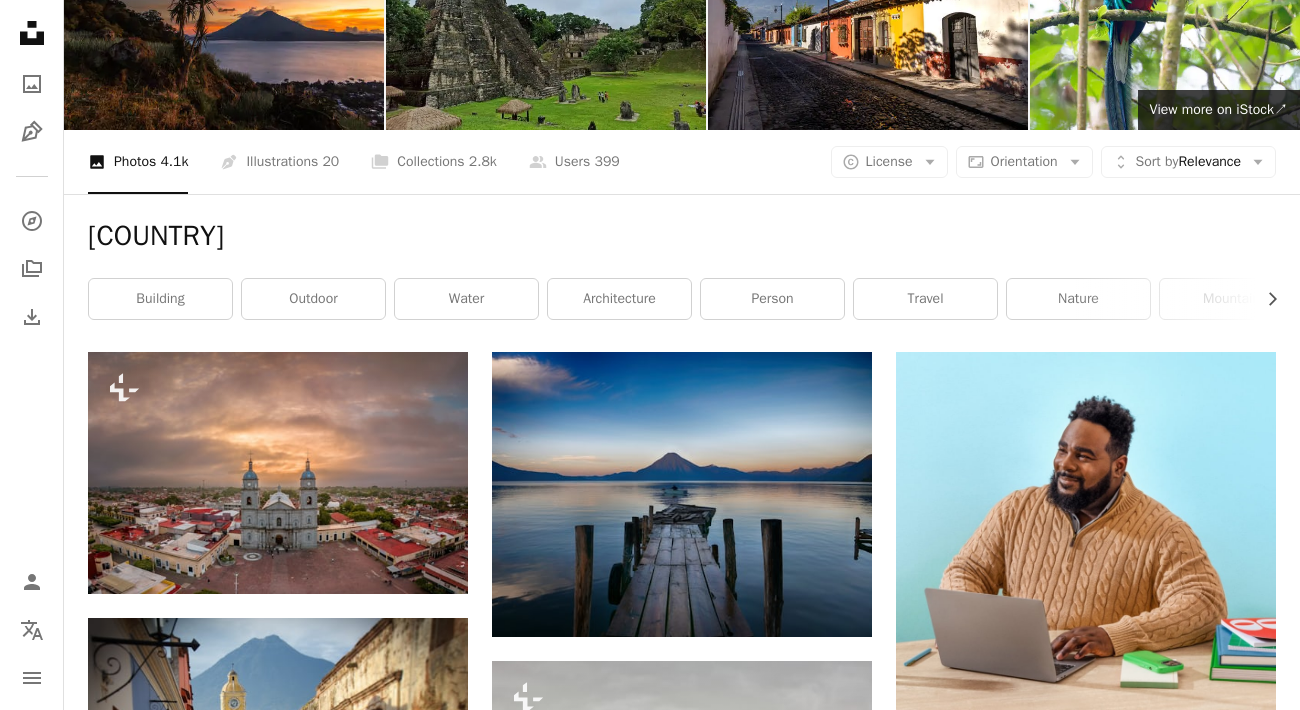 scroll, scrollTop: 0, scrollLeft: 0, axis: both 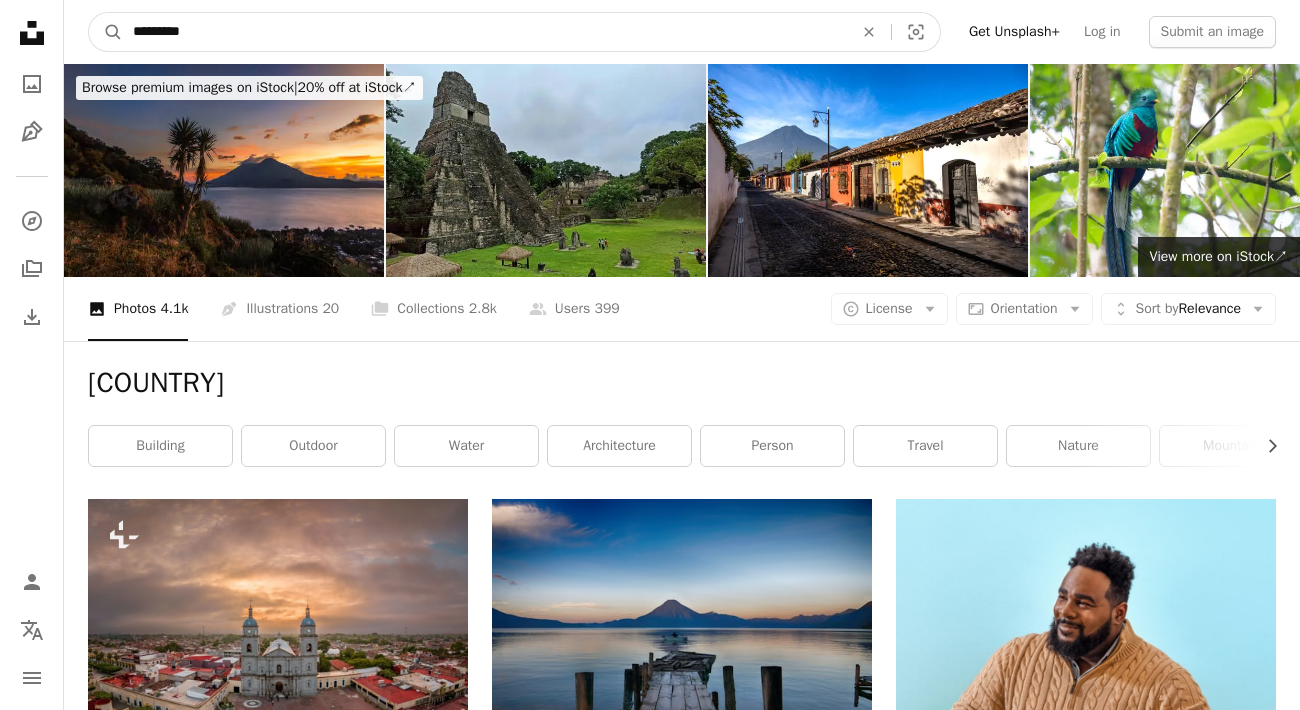 click on "*********" at bounding box center [485, 32] 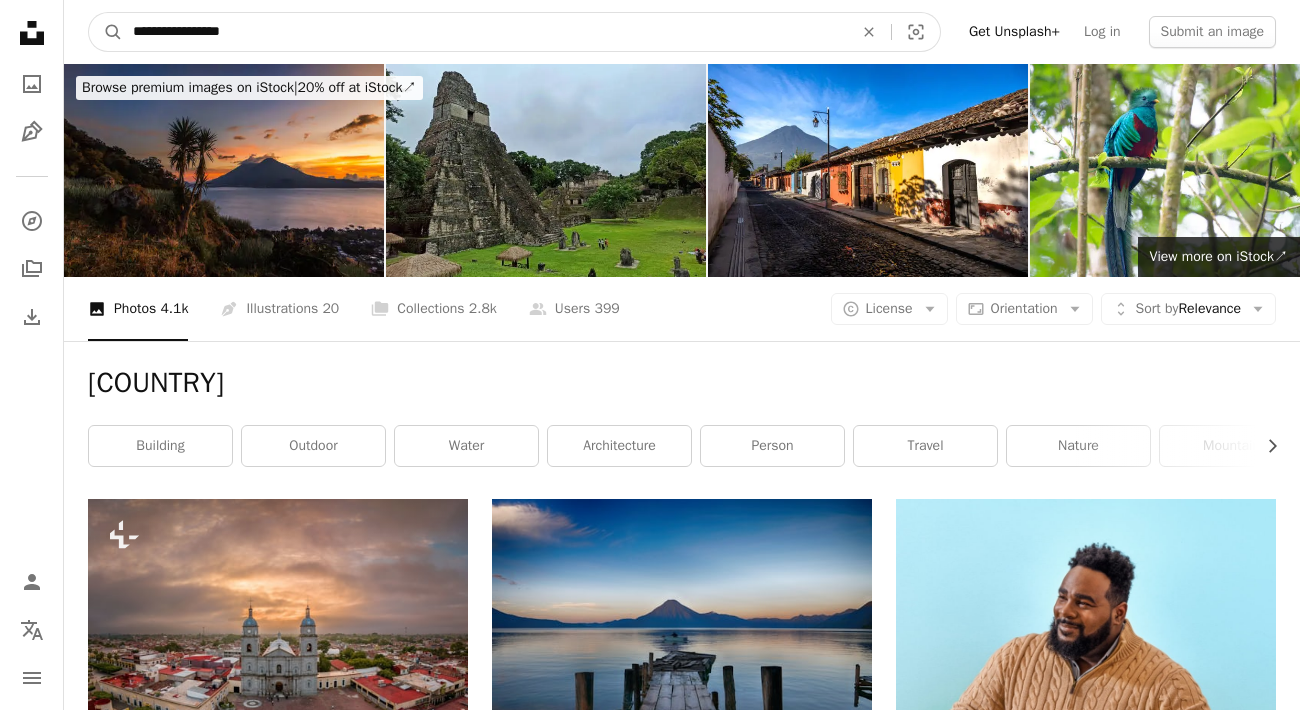 type on "**********" 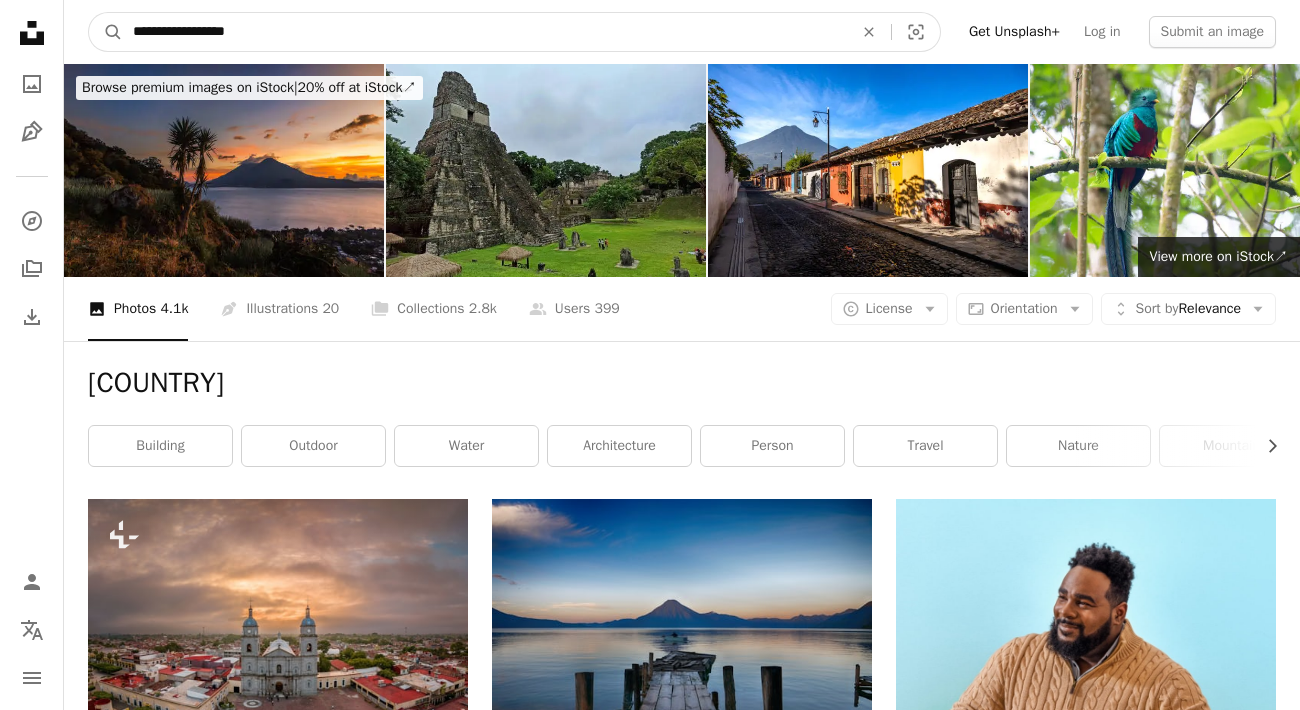 click on "A magnifying glass" at bounding box center (106, 32) 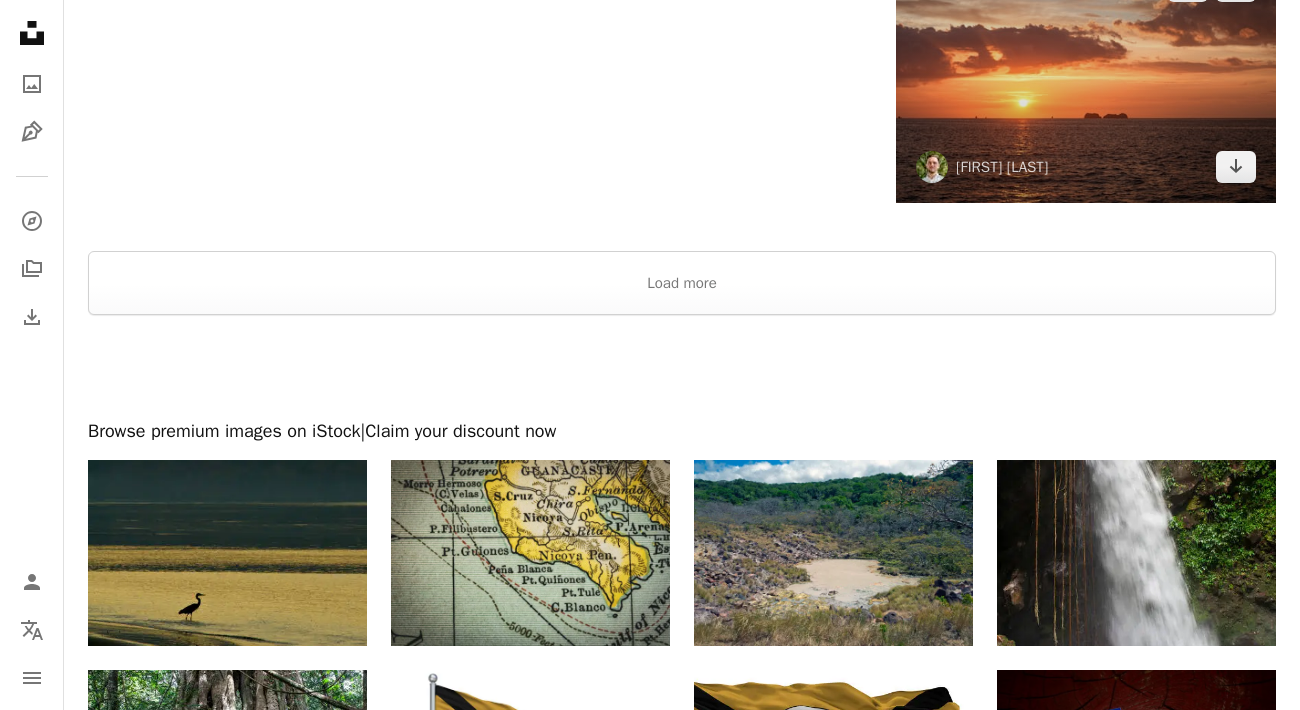scroll, scrollTop: 3052, scrollLeft: 0, axis: vertical 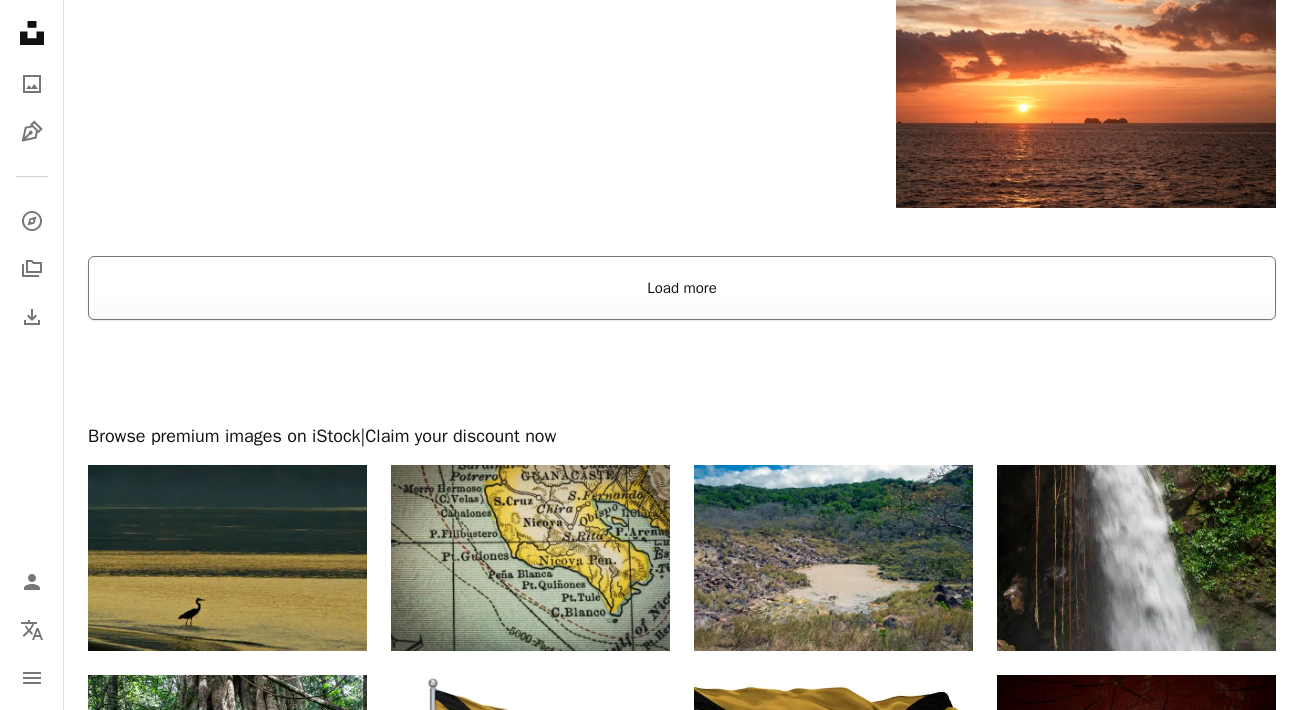 click on "Load more" at bounding box center (682, 288) 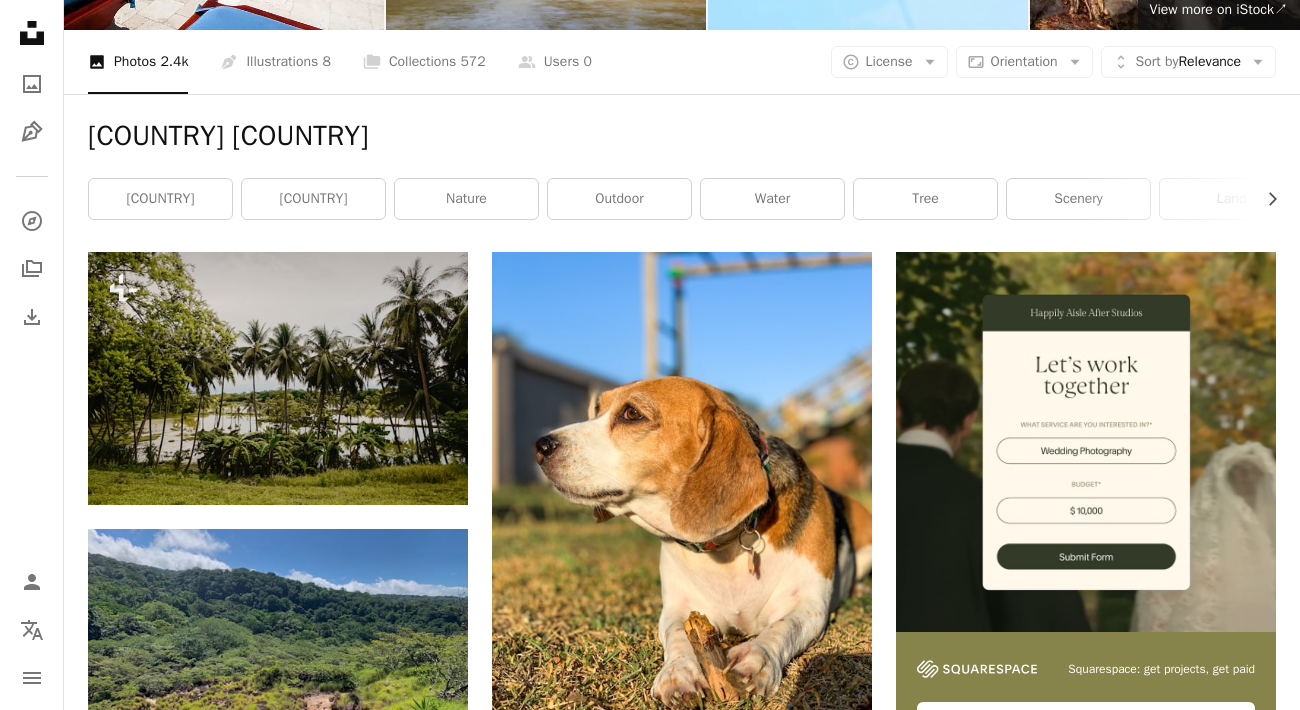 scroll, scrollTop: 0, scrollLeft: 0, axis: both 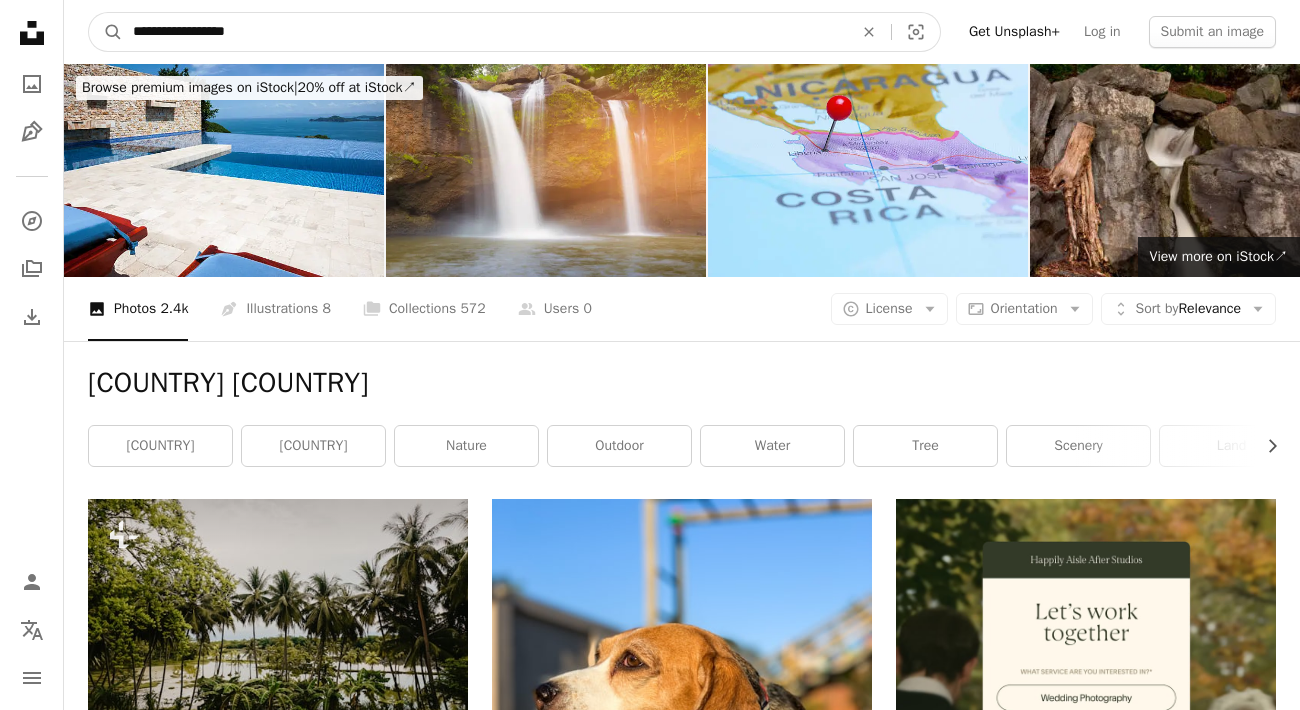 click on "**********" at bounding box center [485, 32] 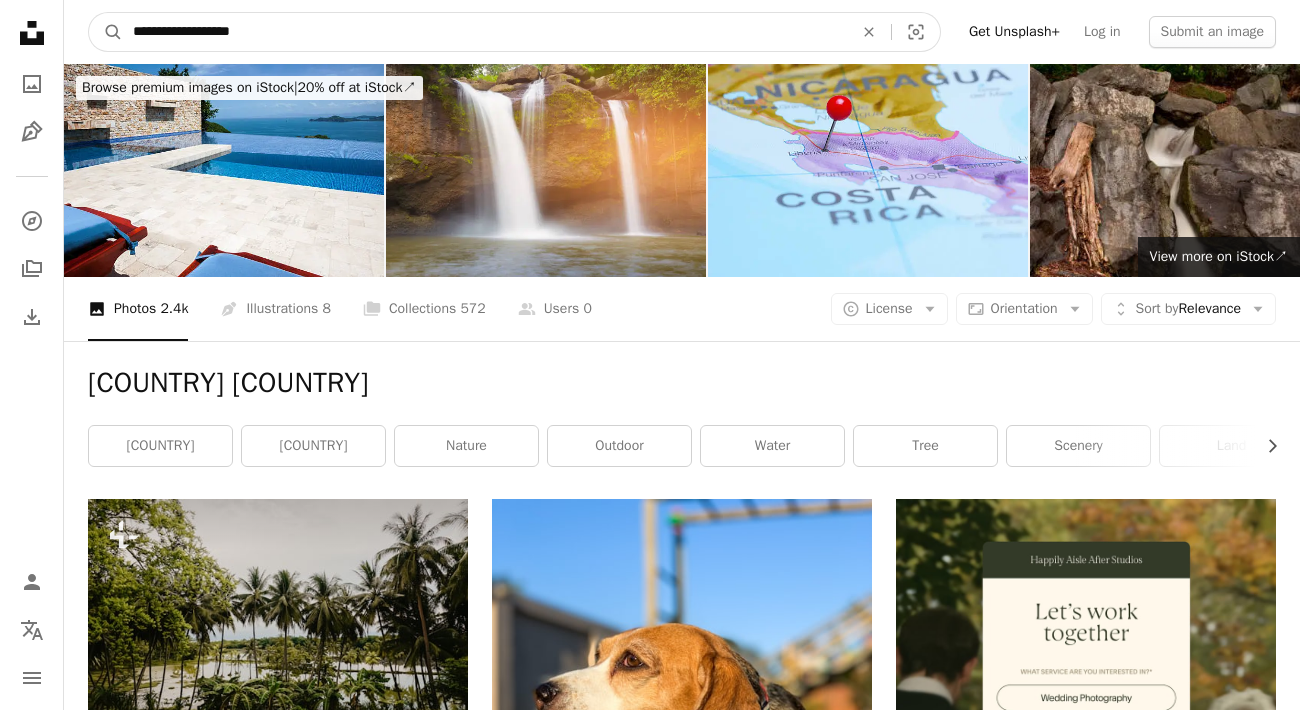 type on "**********" 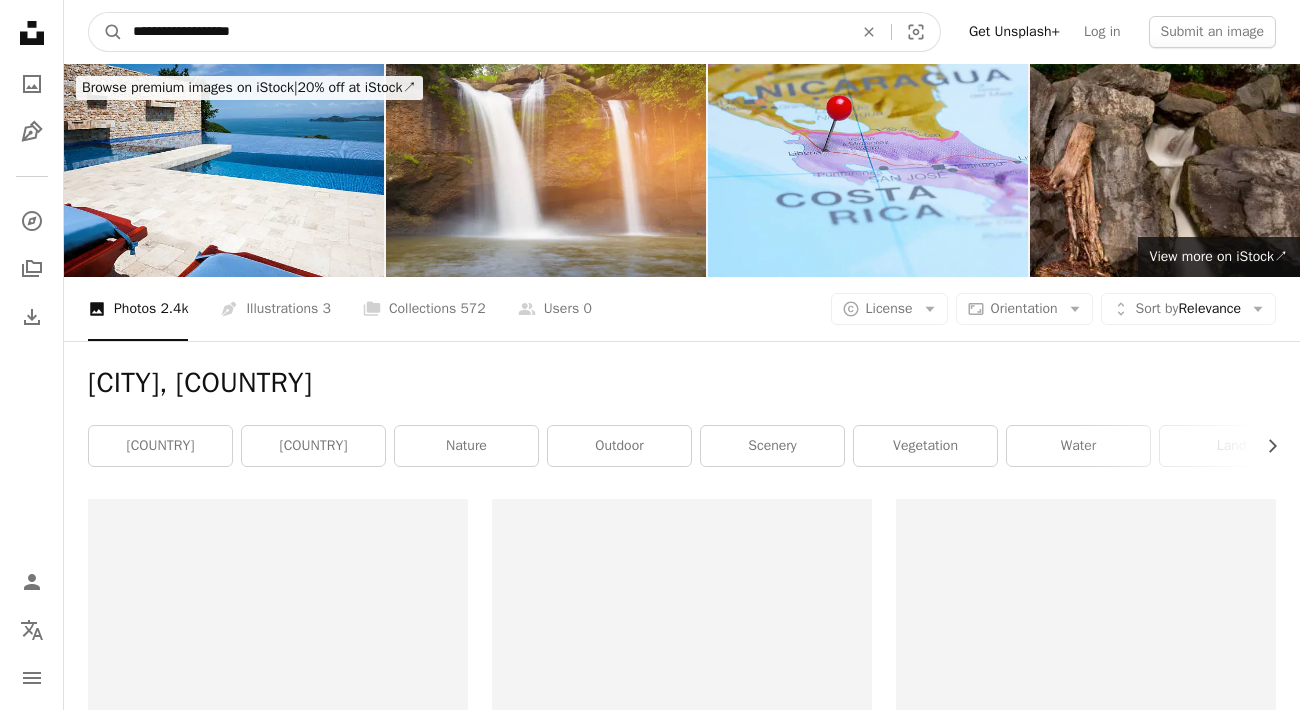 drag, startPoint x: 278, startPoint y: 37, endPoint x: -98, endPoint y: -1, distance: 377.91534 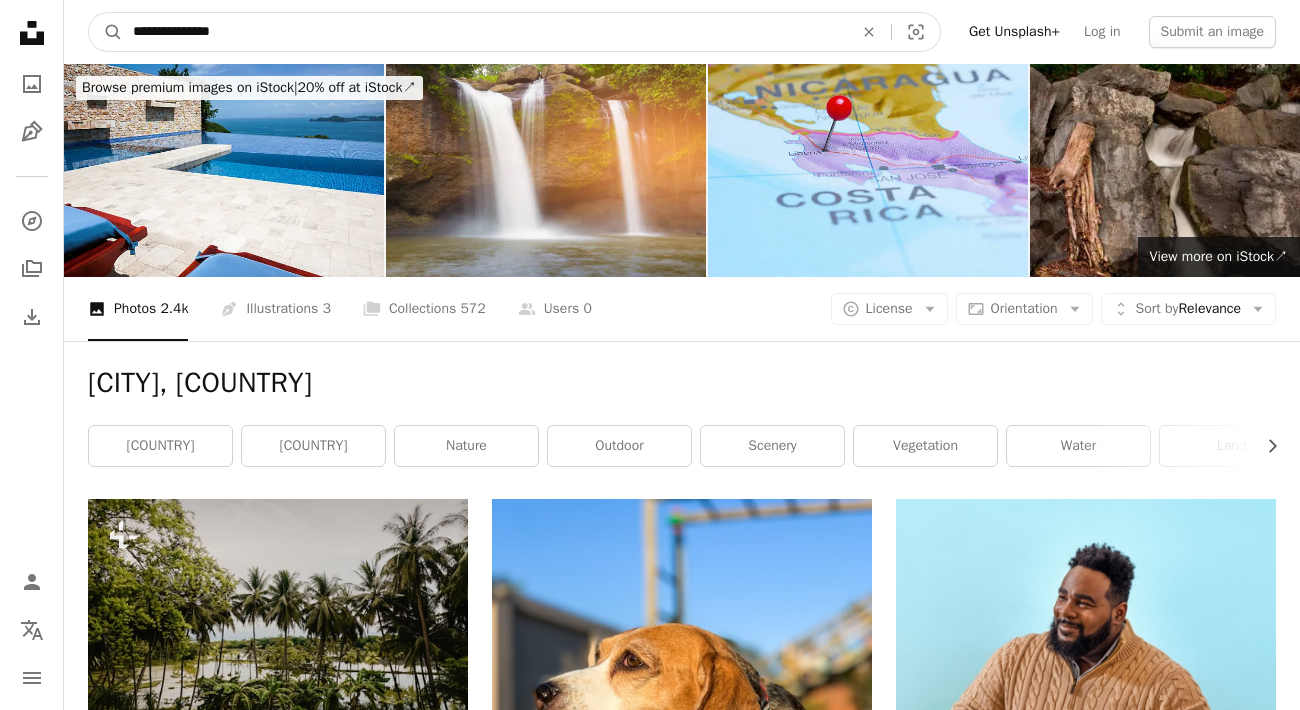 type on "**********" 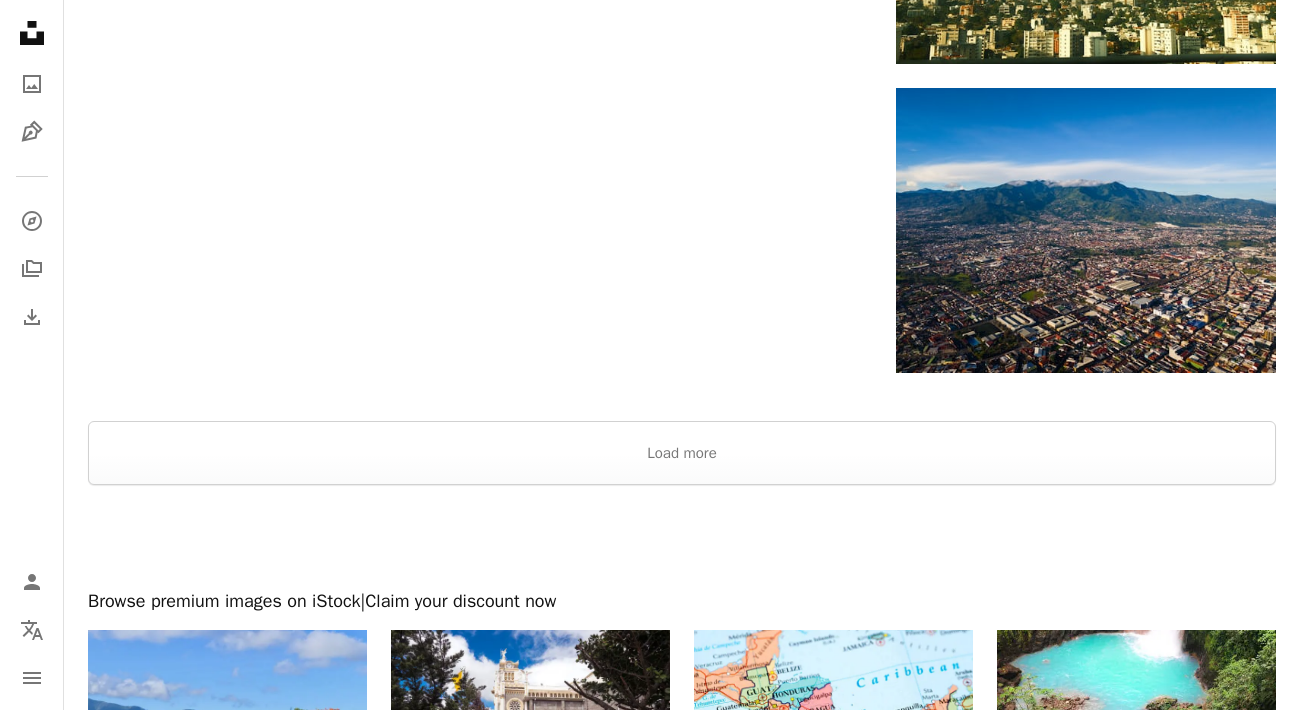 scroll, scrollTop: 2931, scrollLeft: 0, axis: vertical 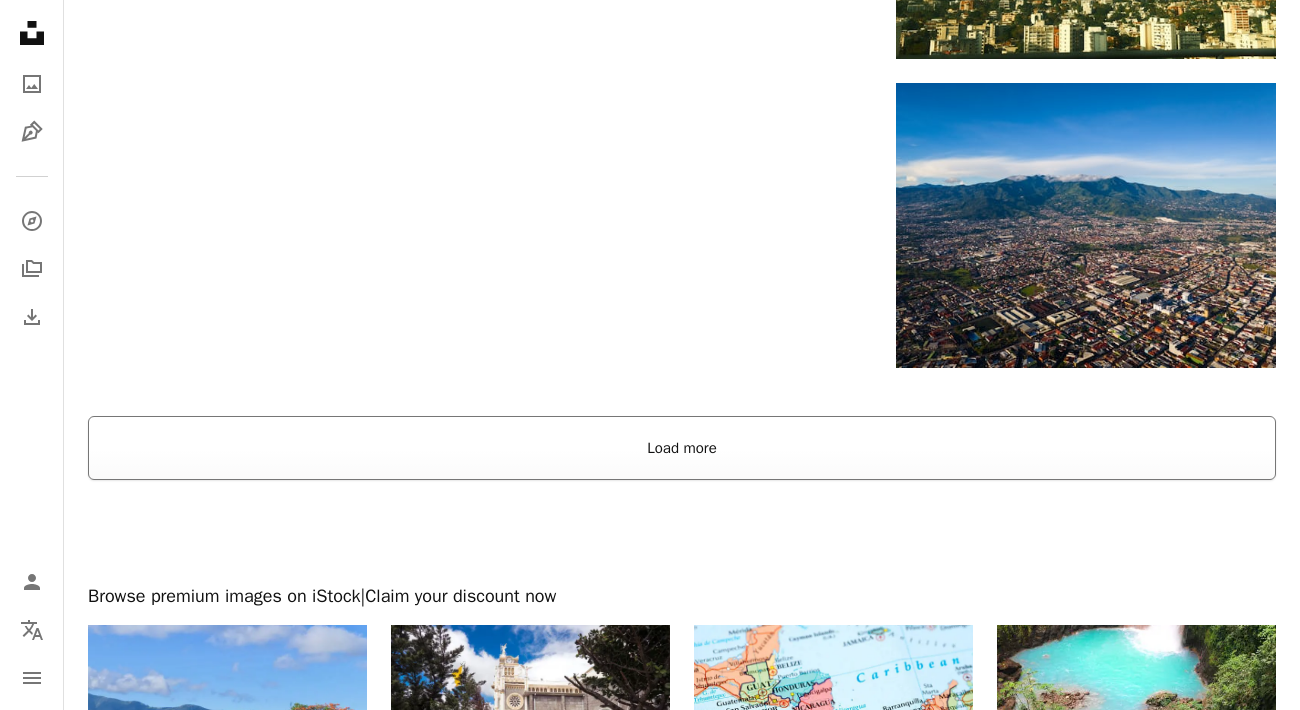 click on "Load more" at bounding box center [682, 448] 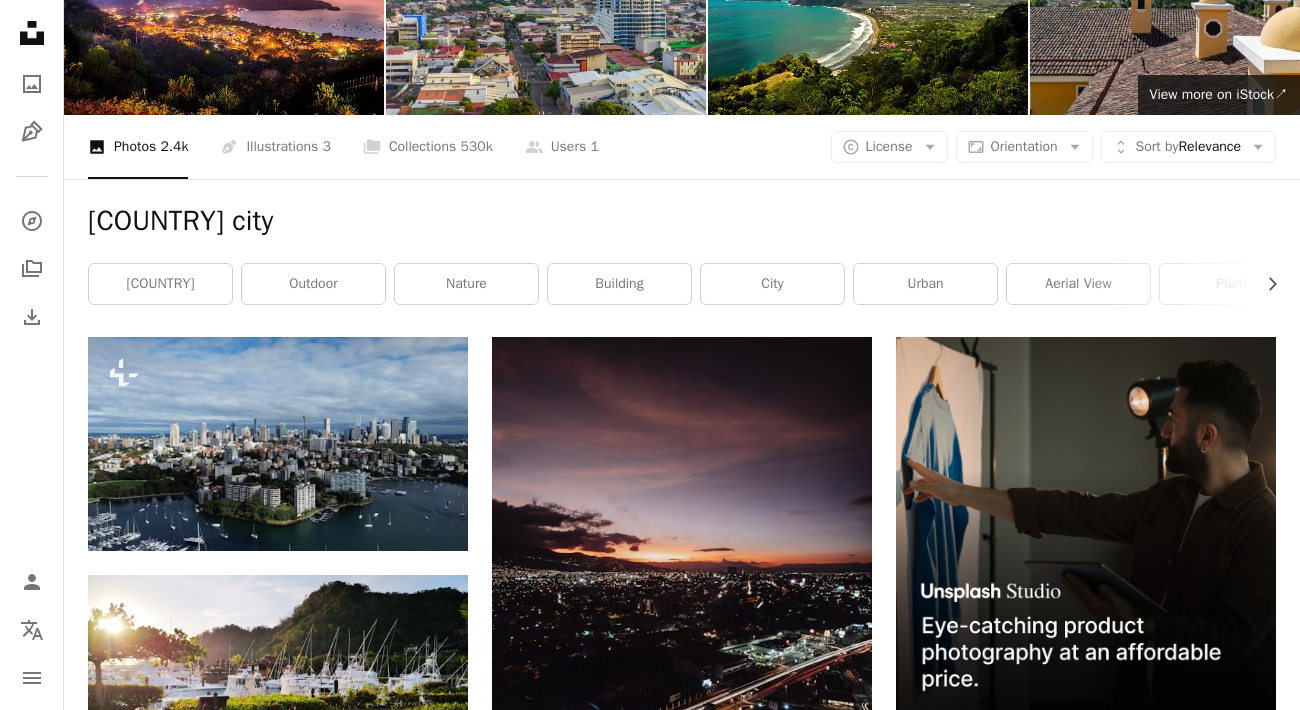 scroll, scrollTop: 0, scrollLeft: 0, axis: both 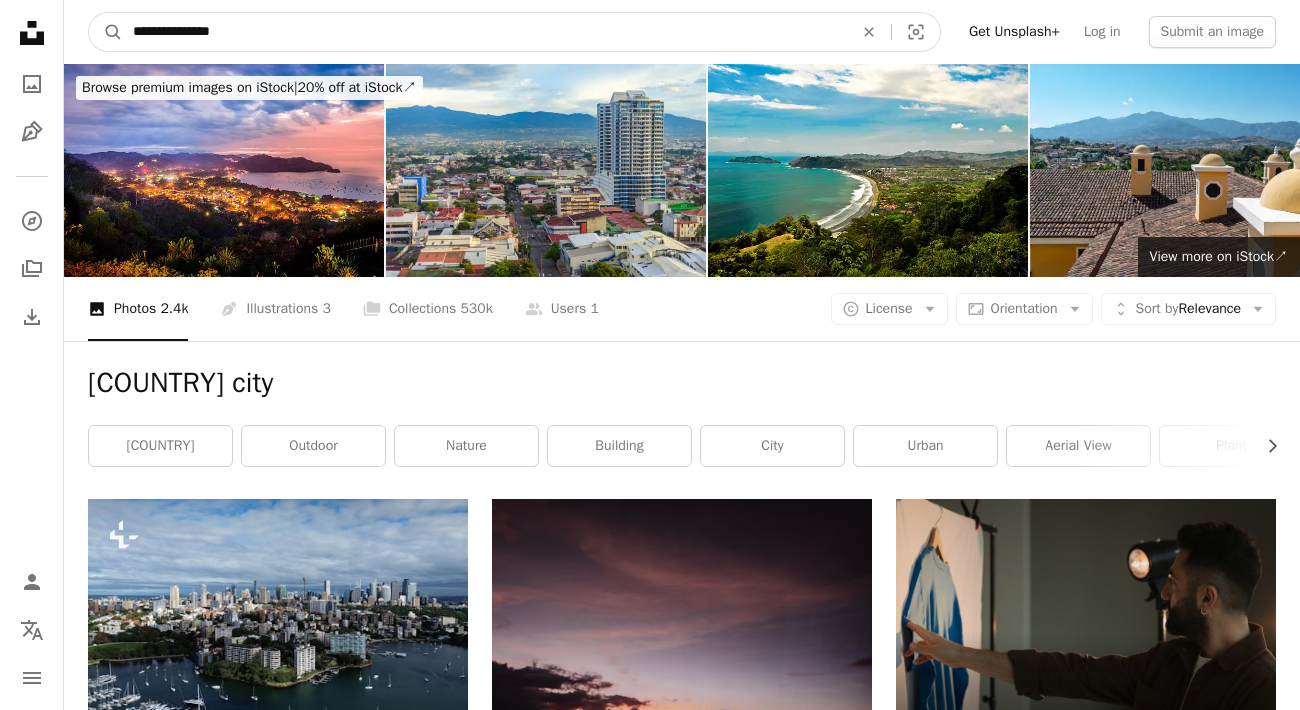click on "**********" at bounding box center (485, 32) 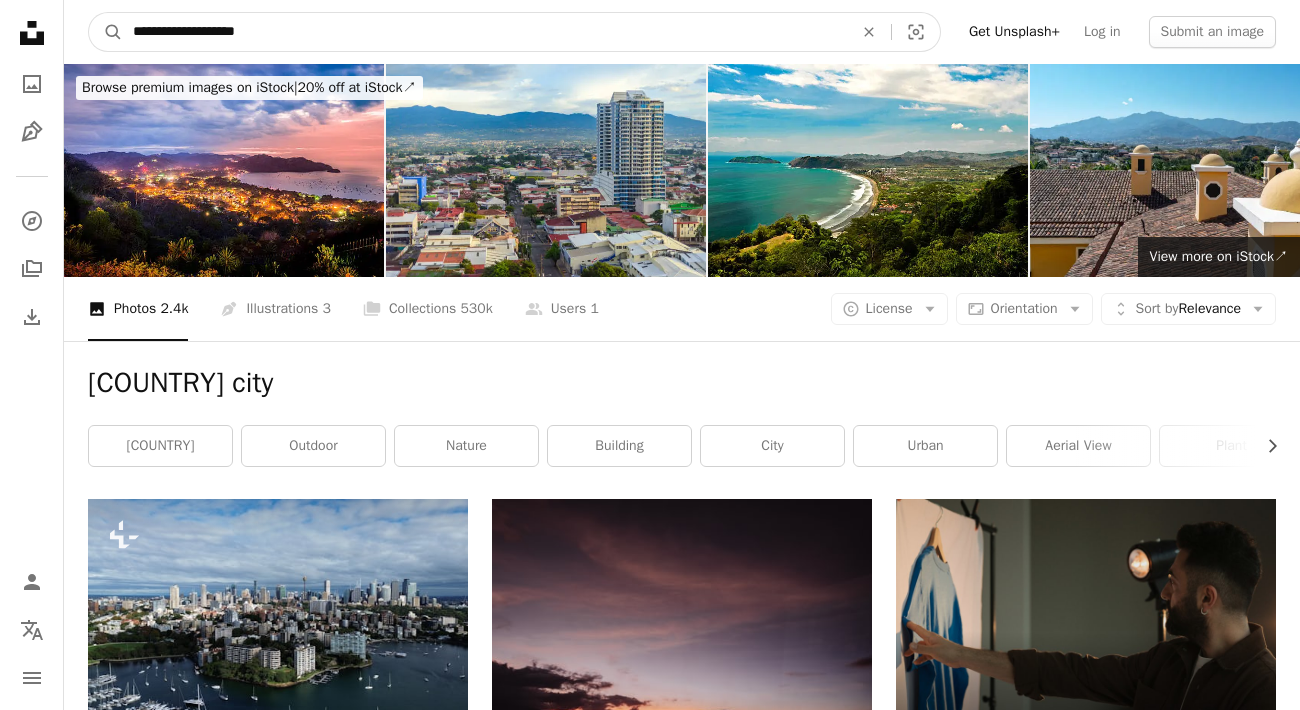 type on "**********" 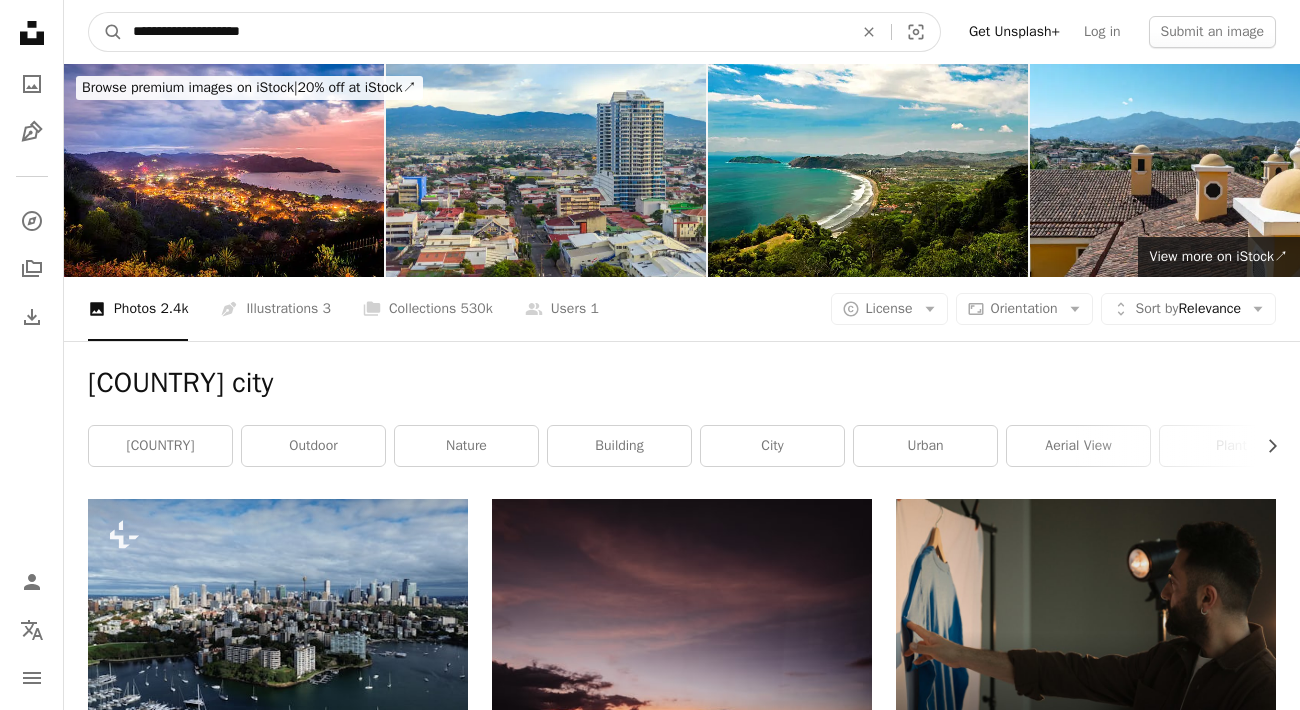 click on "A magnifying glass" at bounding box center [106, 32] 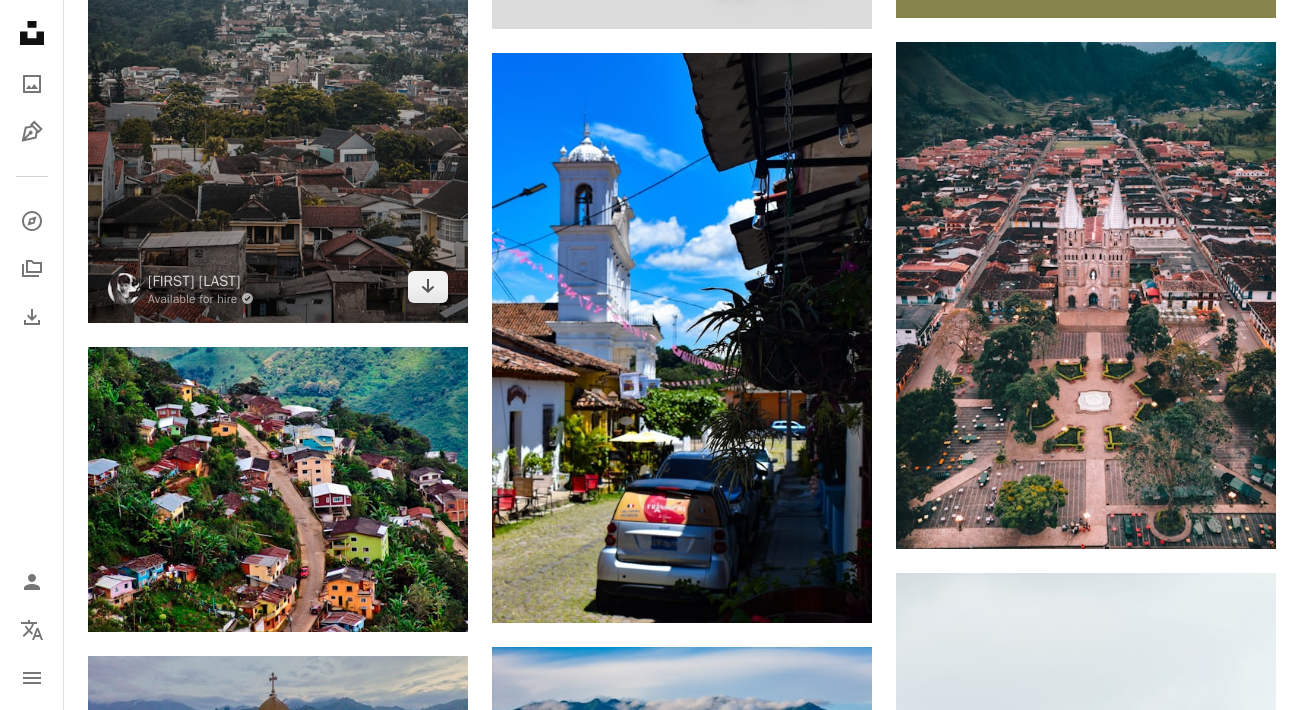 scroll, scrollTop: 0, scrollLeft: 0, axis: both 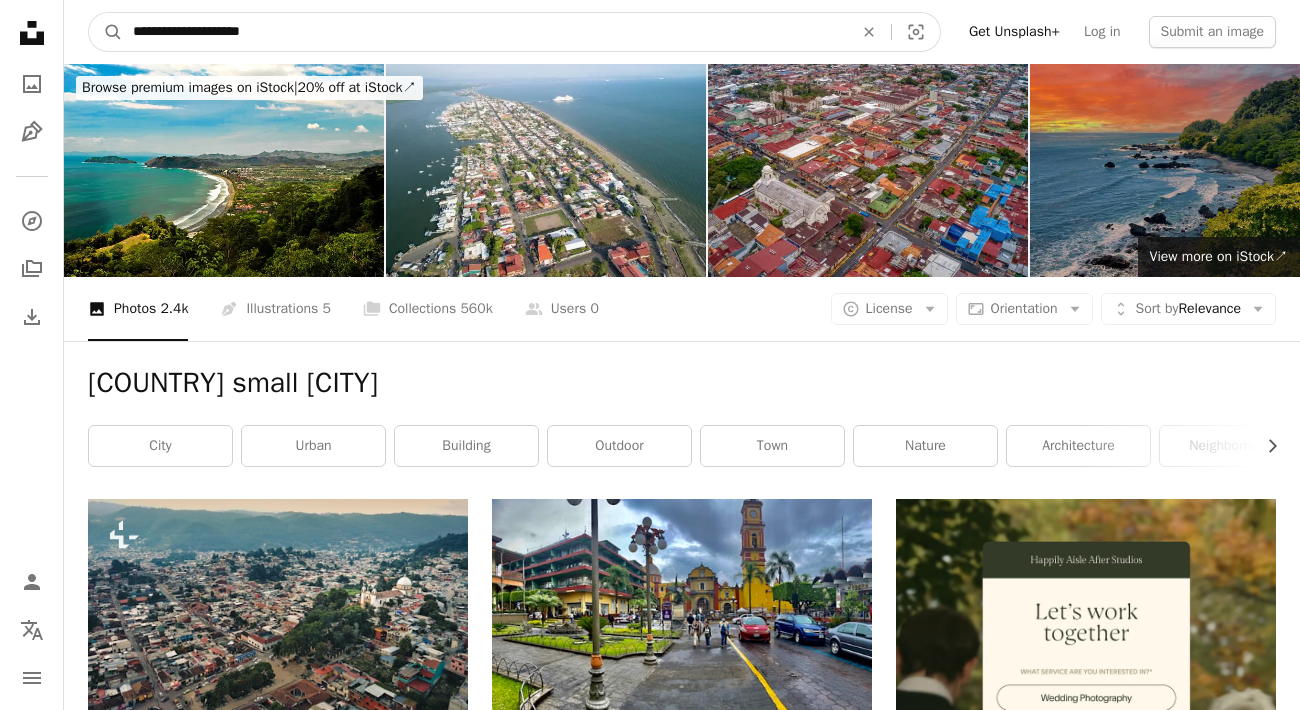 drag, startPoint x: 295, startPoint y: 26, endPoint x: -325, endPoint y: 60, distance: 620.9316 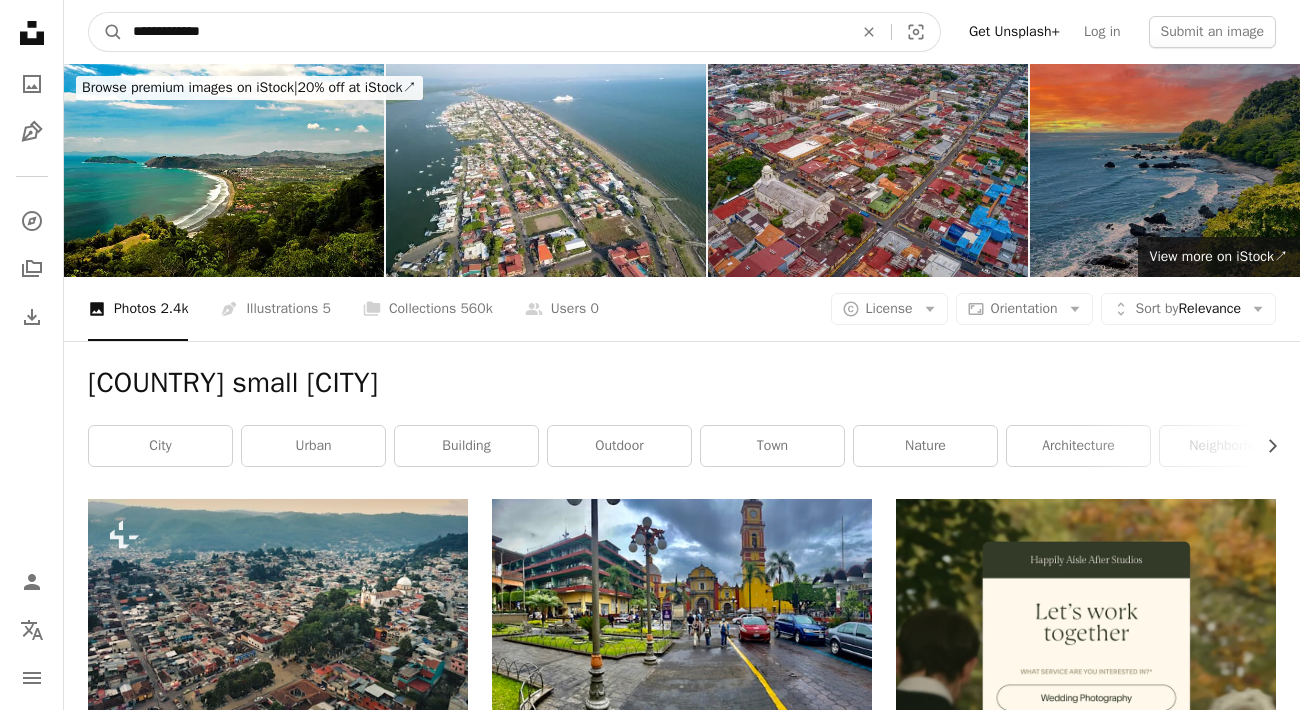 type on "**********" 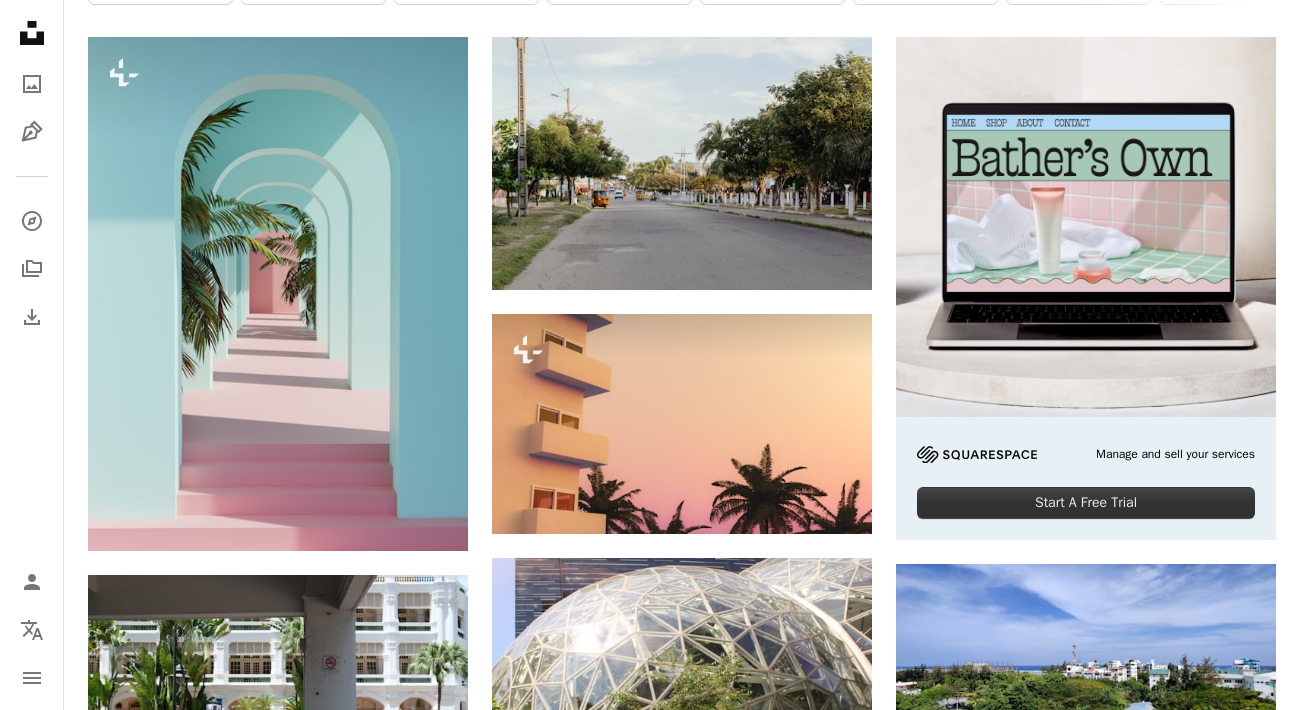 scroll, scrollTop: 0, scrollLeft: 0, axis: both 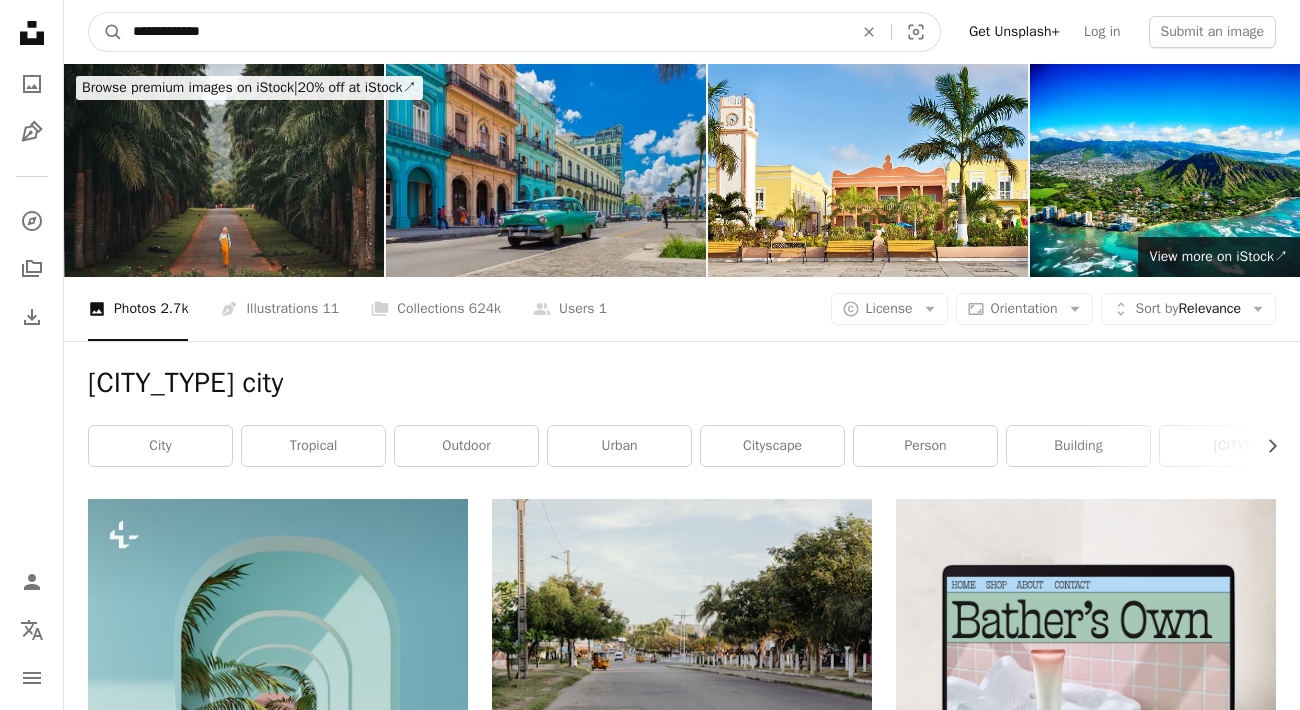 drag, startPoint x: 297, startPoint y: 33, endPoint x: -105, endPoint y: -6, distance: 403.88736 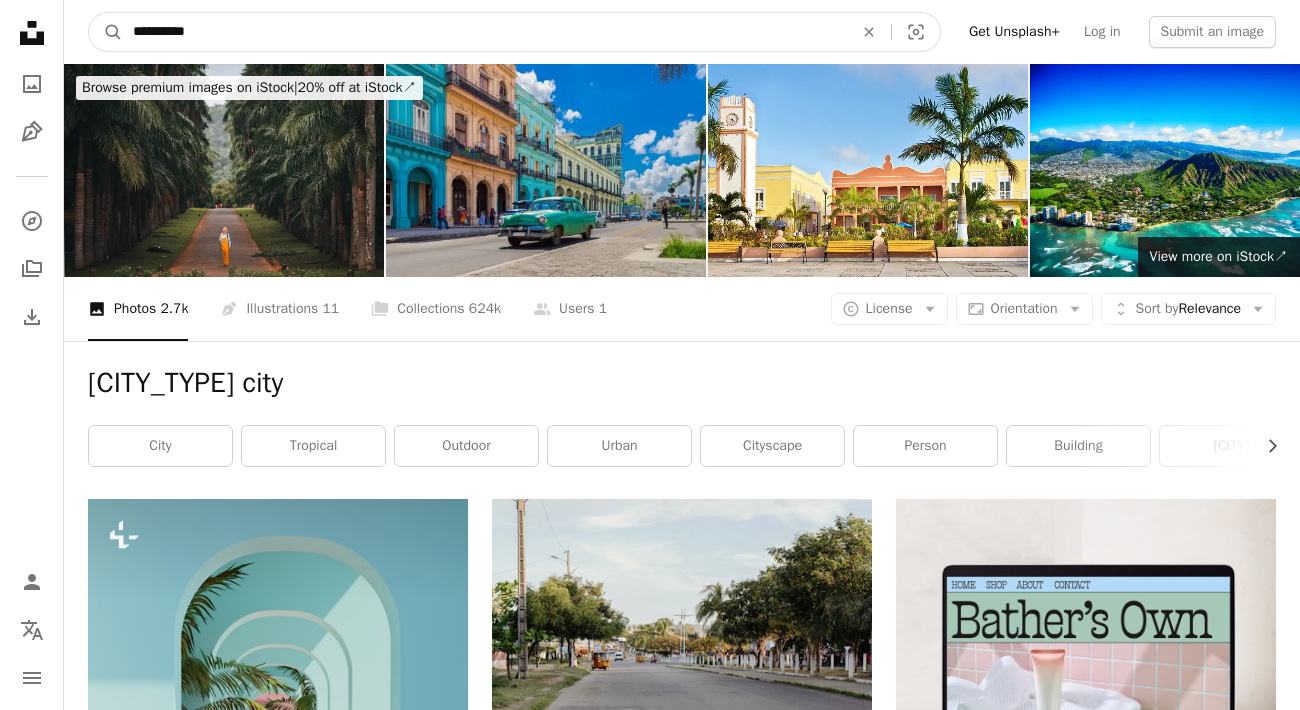 type on "**********" 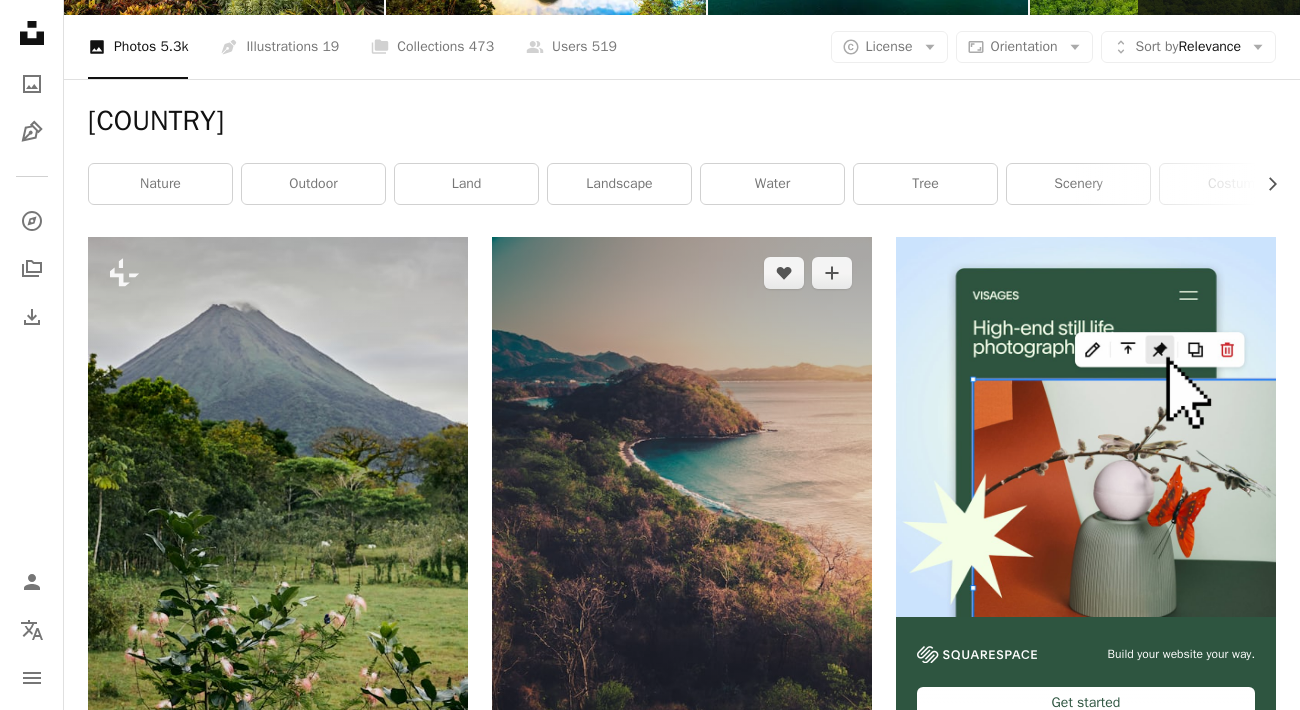 scroll, scrollTop: 459, scrollLeft: 0, axis: vertical 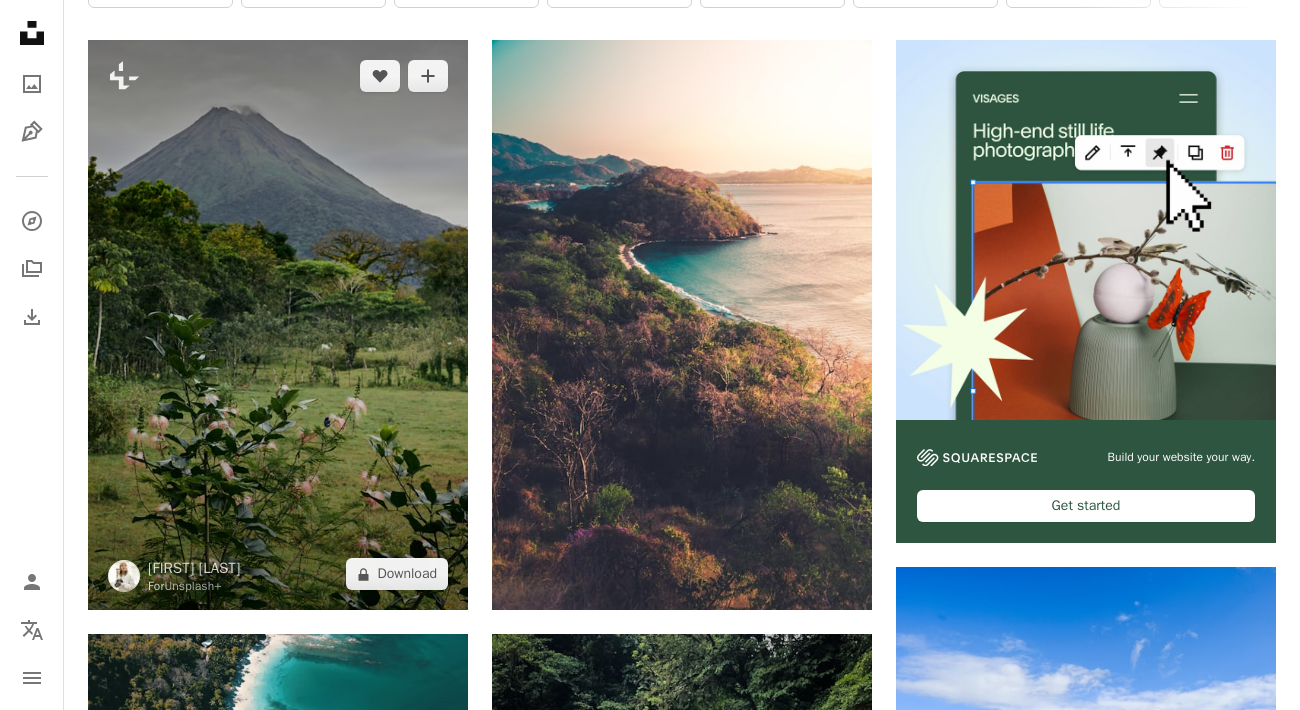 click at bounding box center [278, 325] 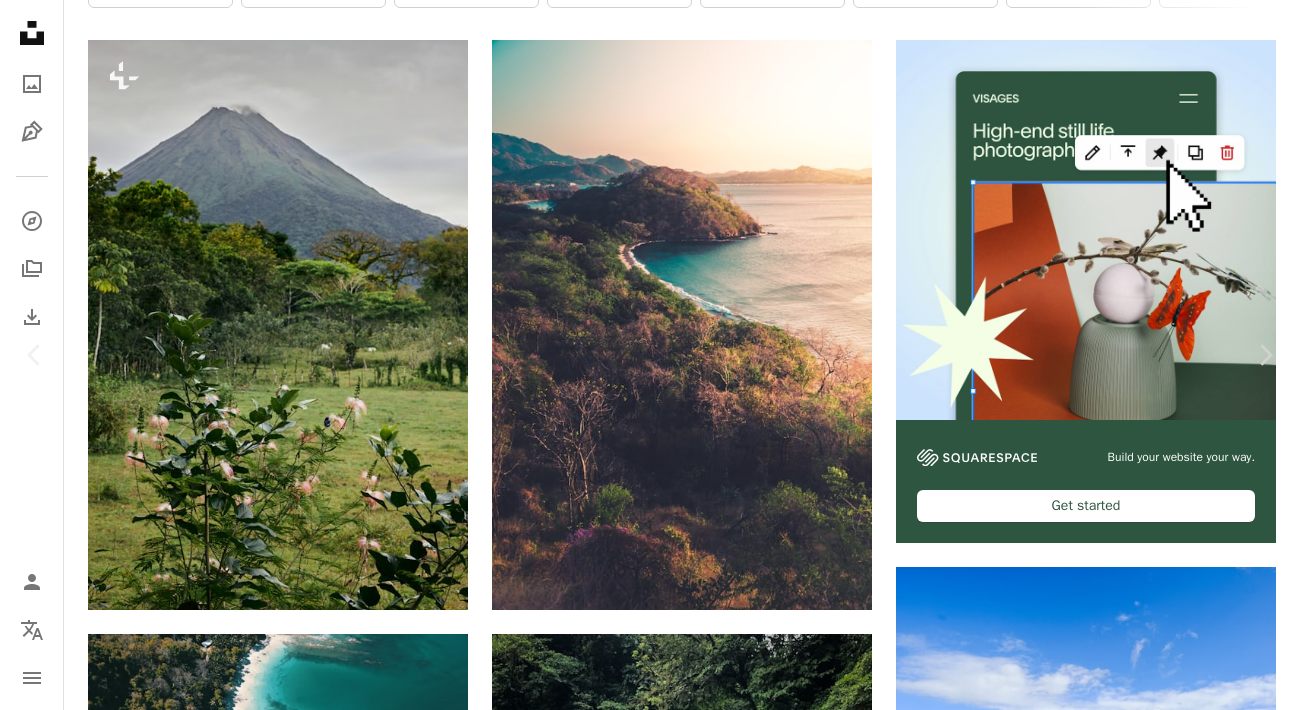 click on "A lock Download" at bounding box center (1139, 15270) 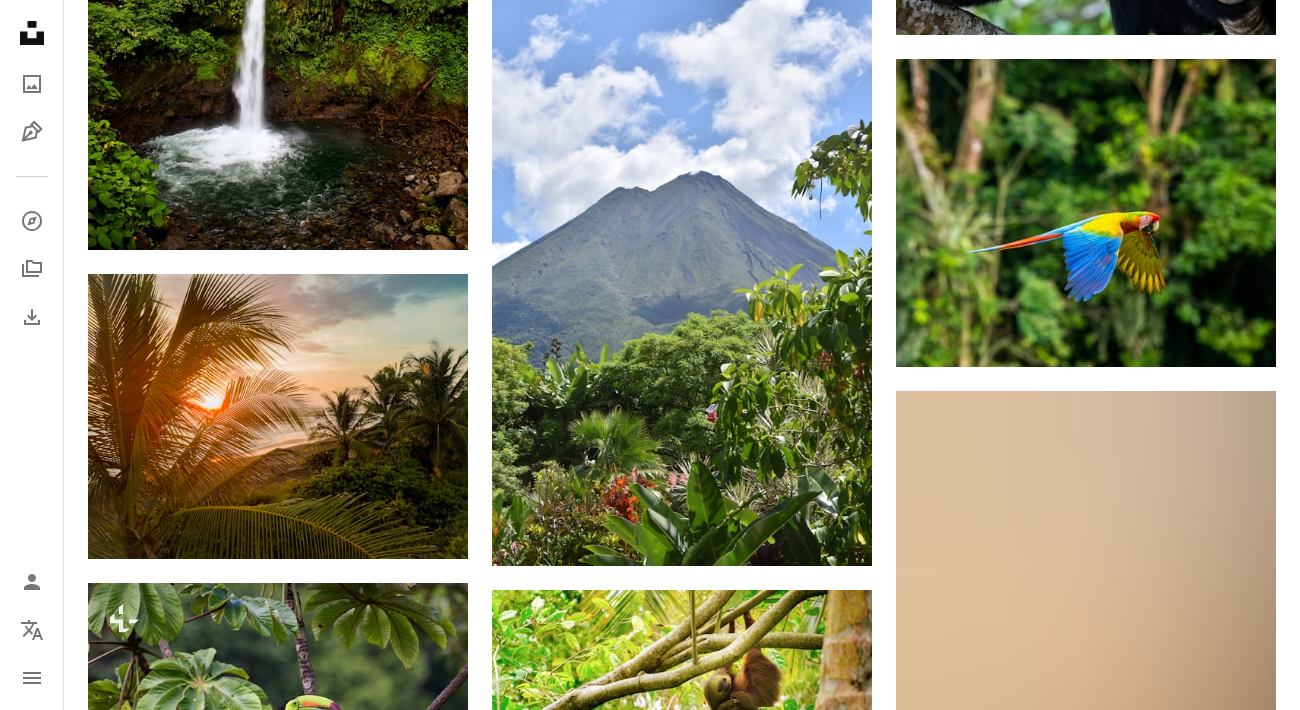 scroll, scrollTop: 3032, scrollLeft: 0, axis: vertical 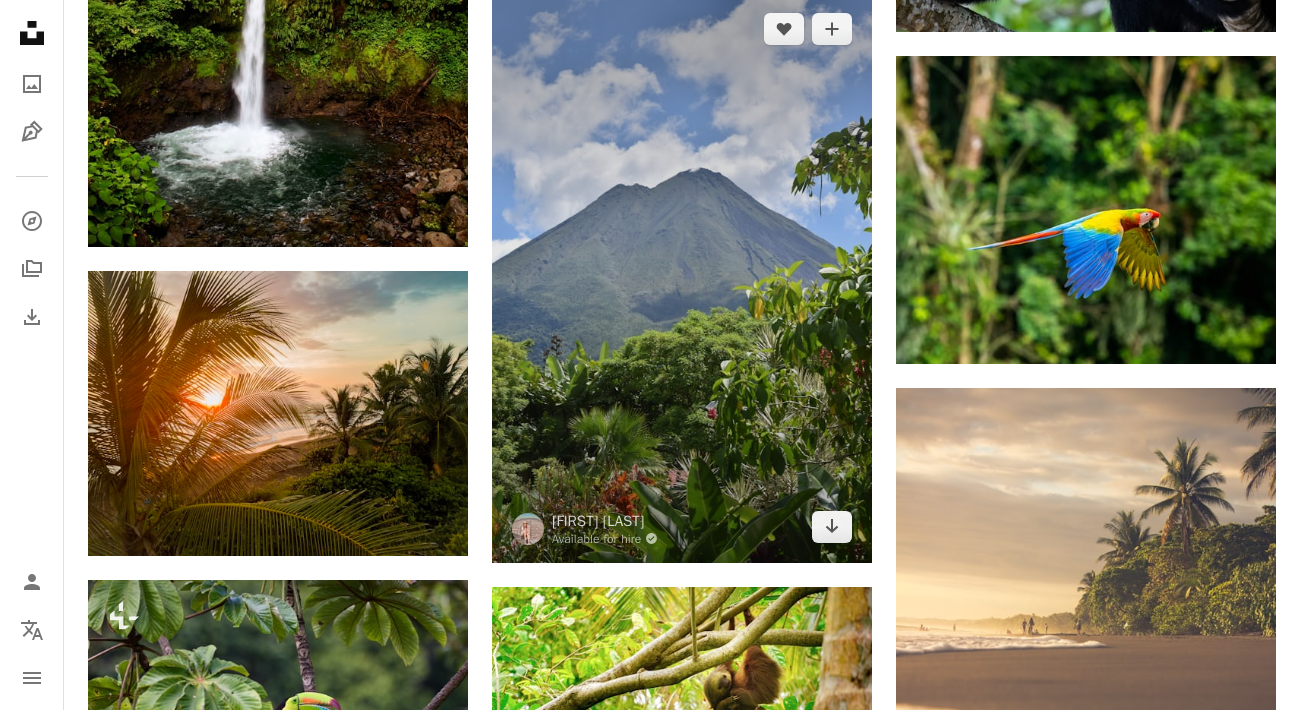 click at bounding box center (682, 278) 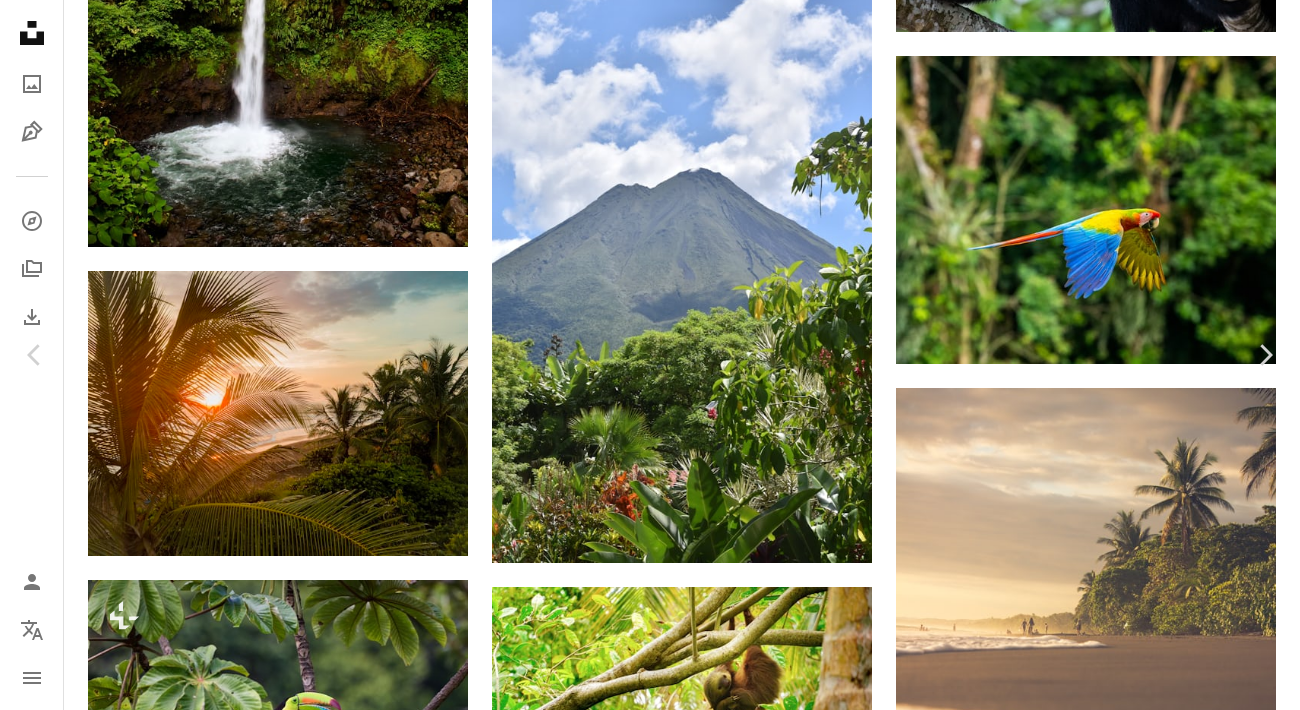 click on "Download free" at bounding box center [1101, 12697] 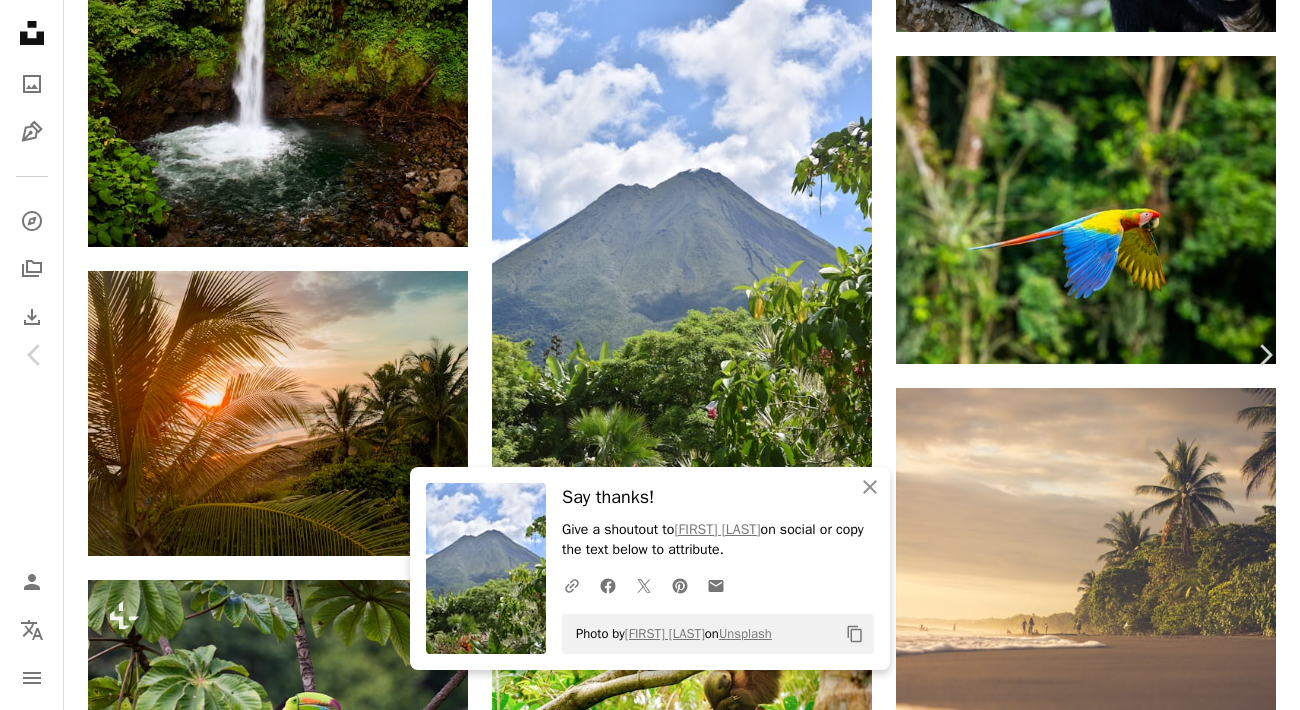 click on "An X shape" at bounding box center [20, 20] 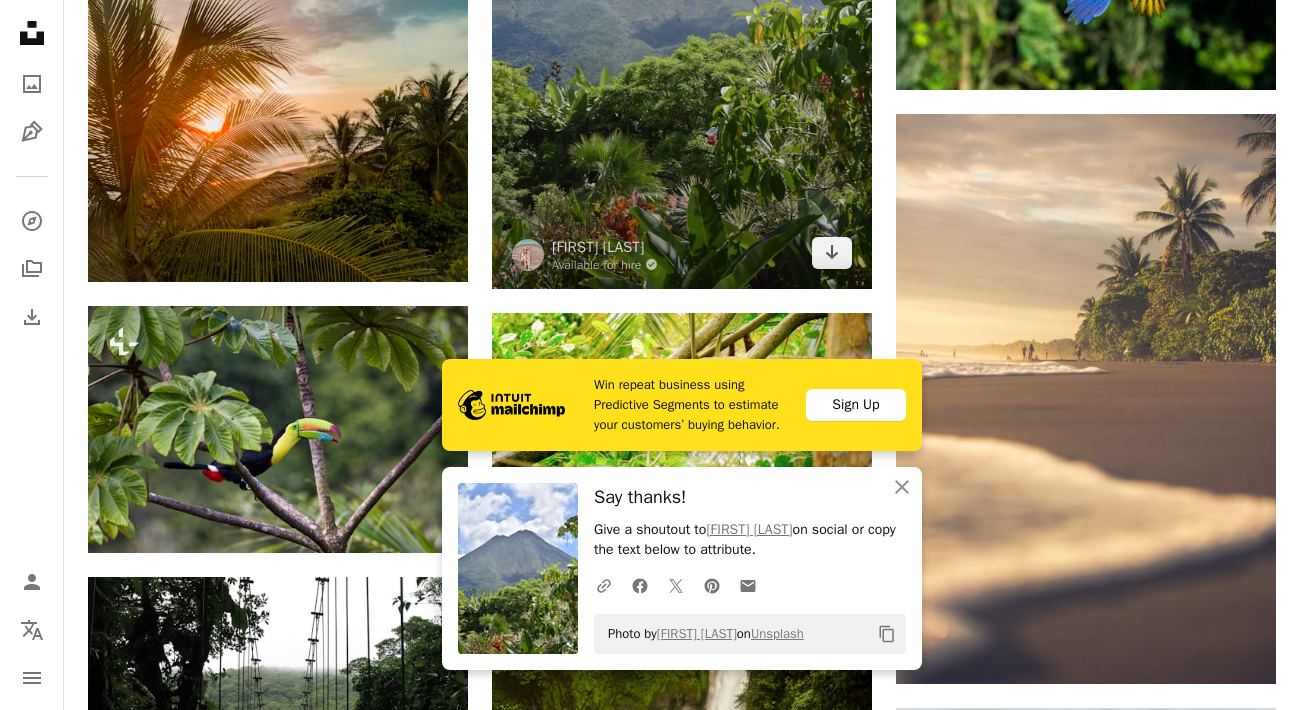 scroll, scrollTop: 3321, scrollLeft: 0, axis: vertical 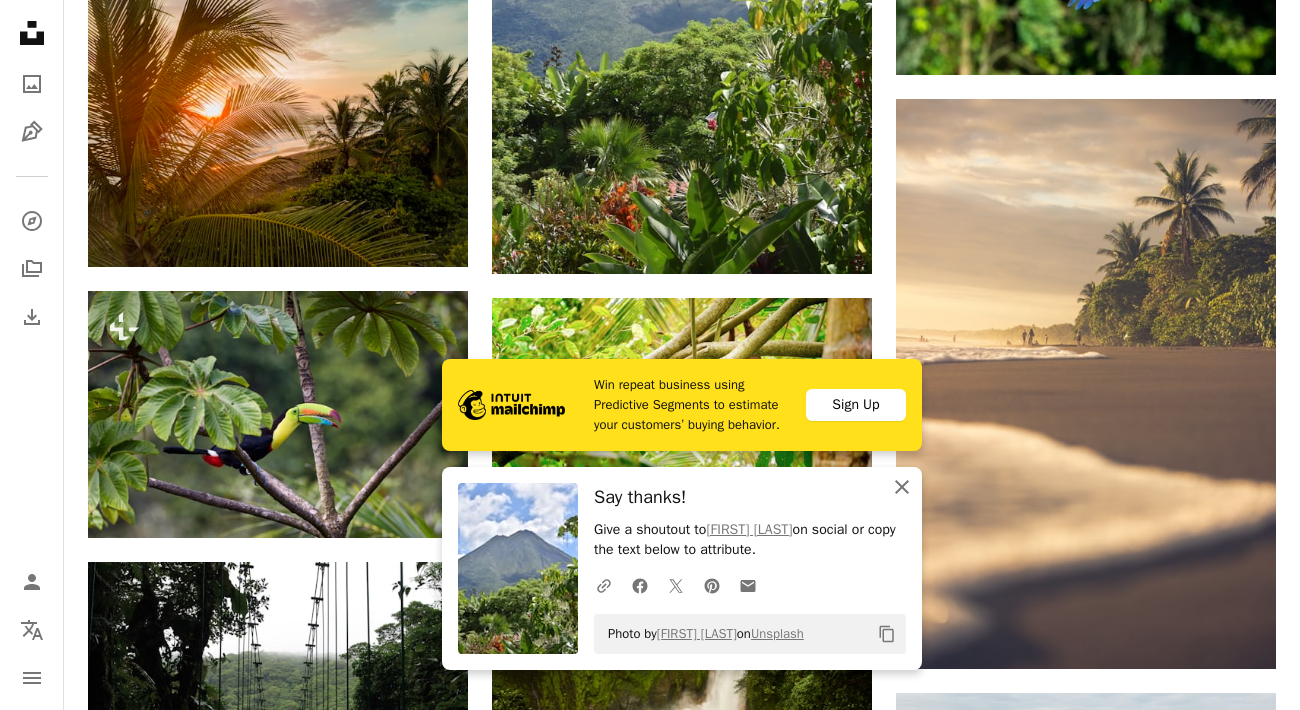 click on "An X shape" 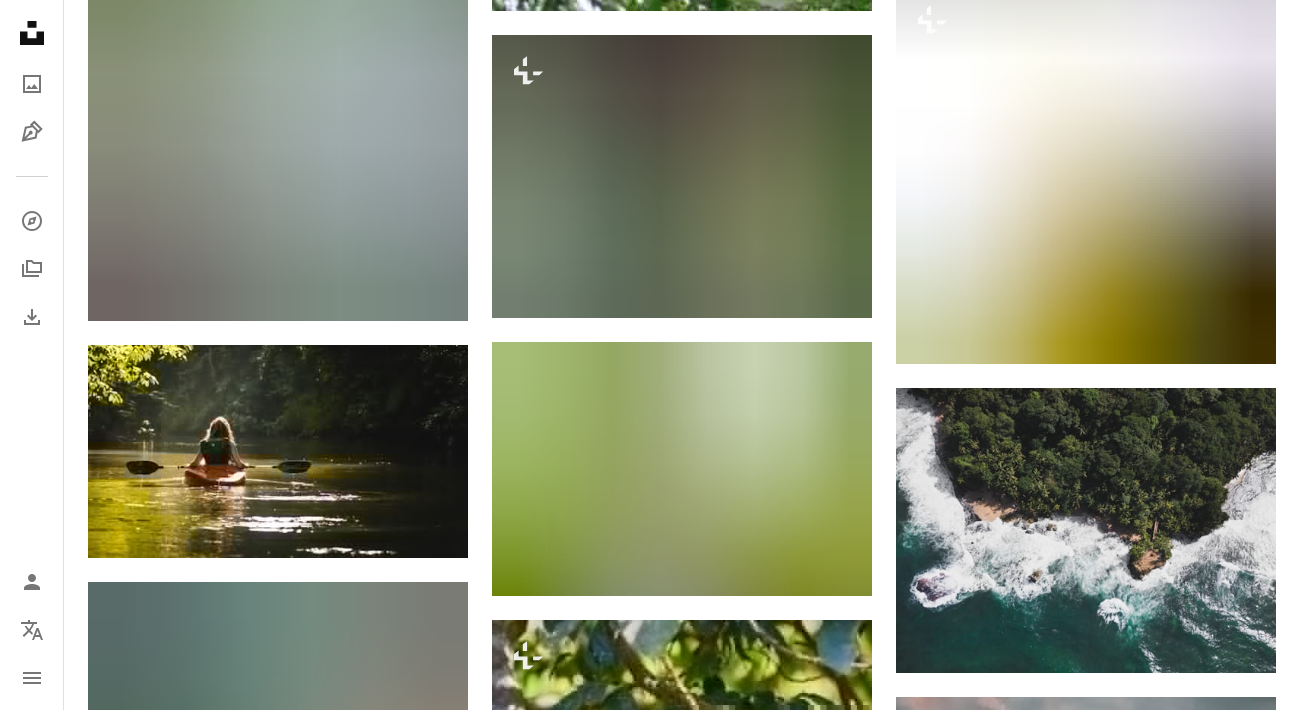 scroll, scrollTop: 7914, scrollLeft: 0, axis: vertical 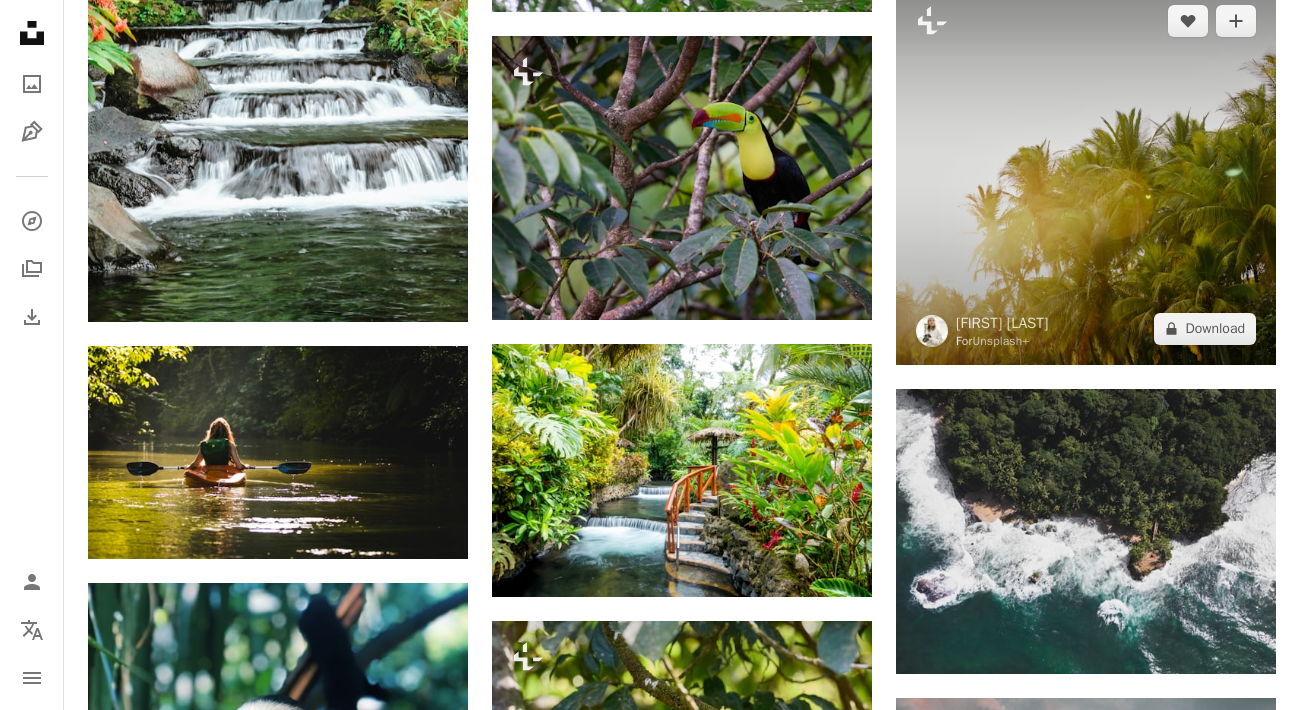 click at bounding box center (1086, 175) 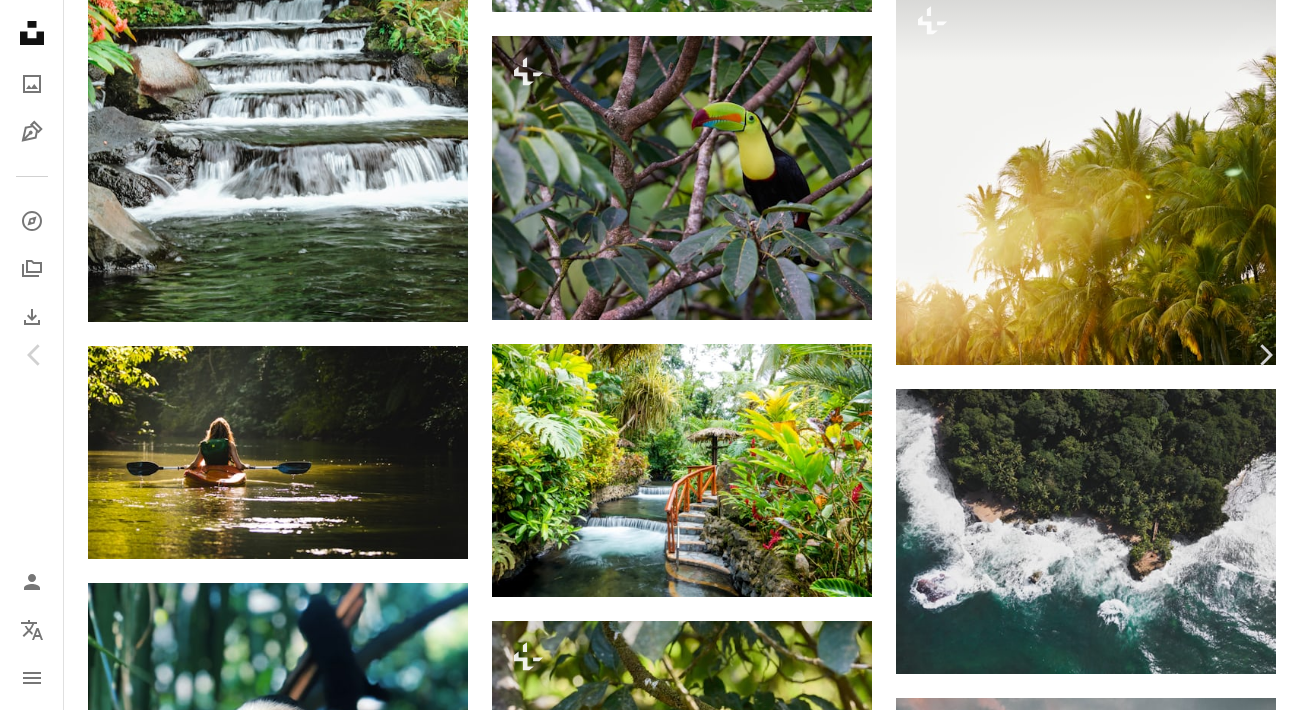 click on "A lock Download" at bounding box center [1139, 7815] 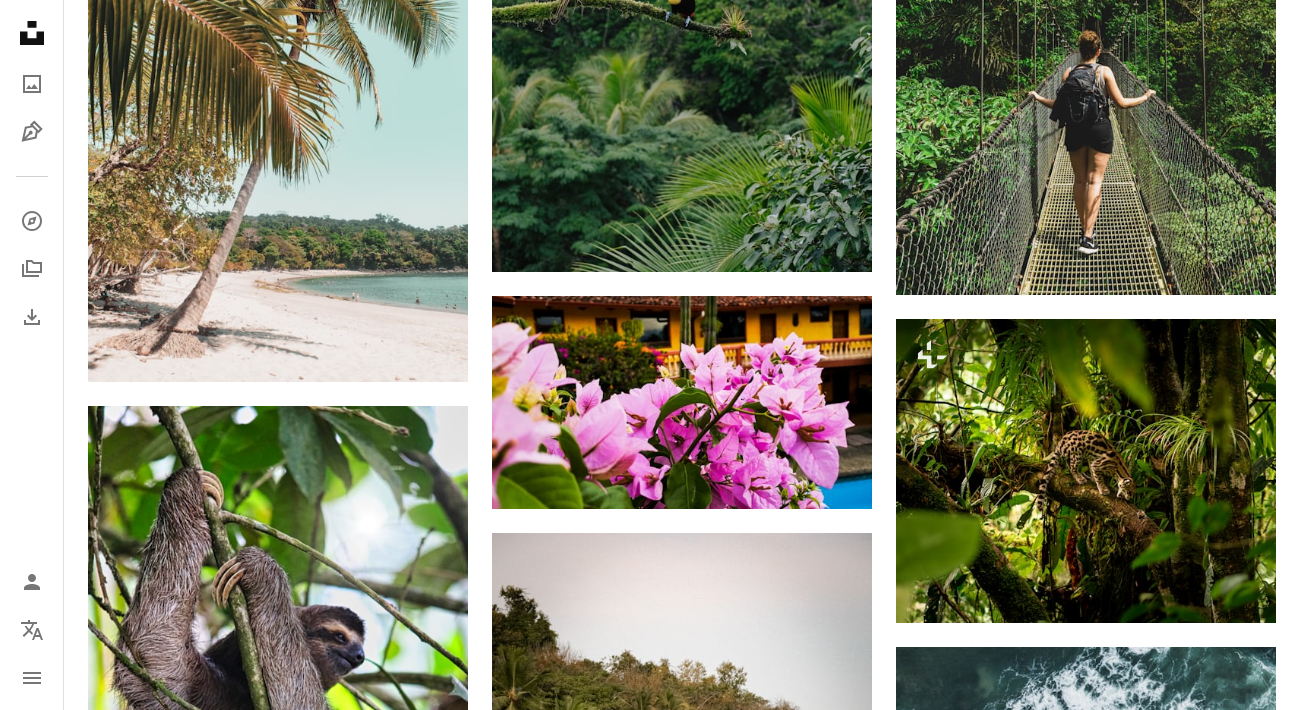 scroll, scrollTop: 10009, scrollLeft: 0, axis: vertical 